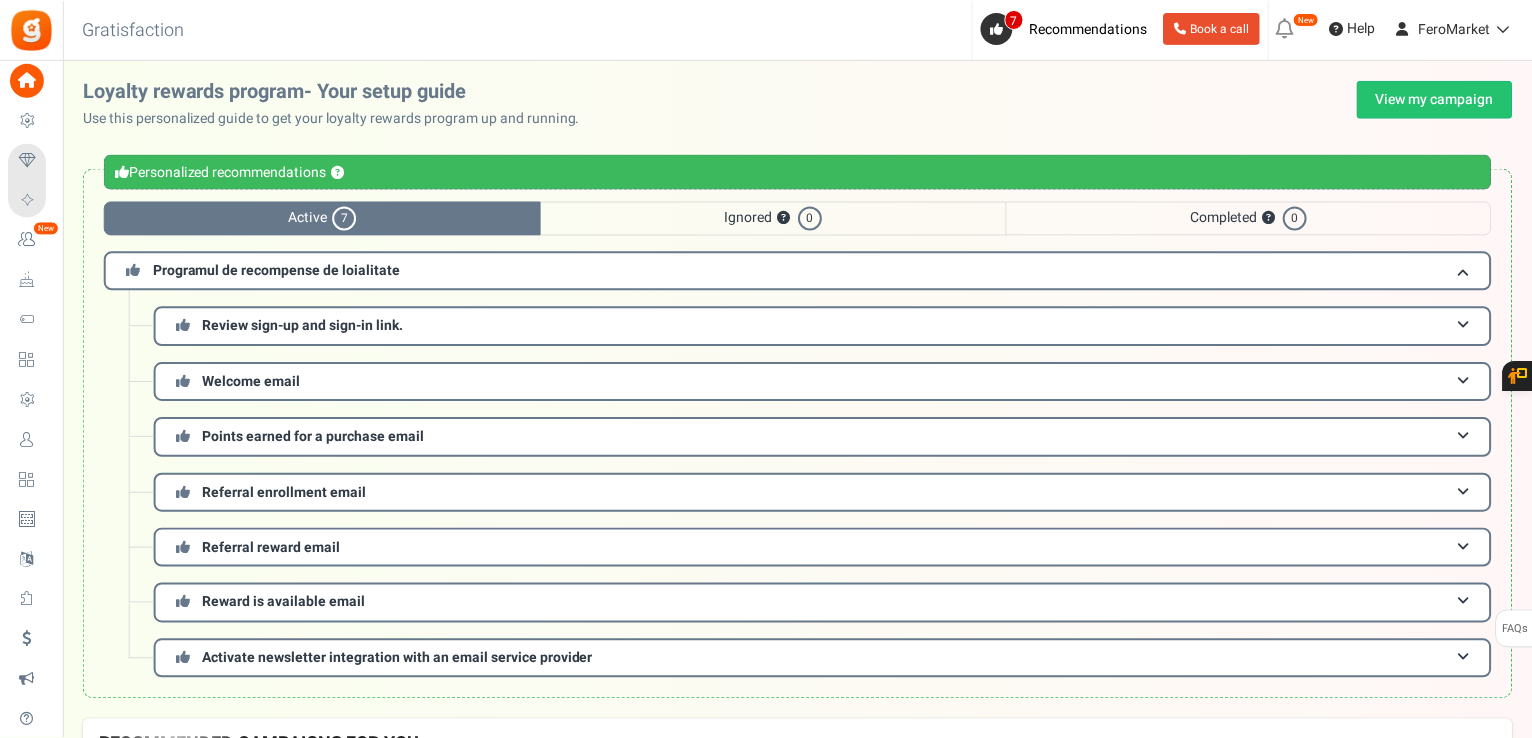 scroll, scrollTop: 0, scrollLeft: 0, axis: both 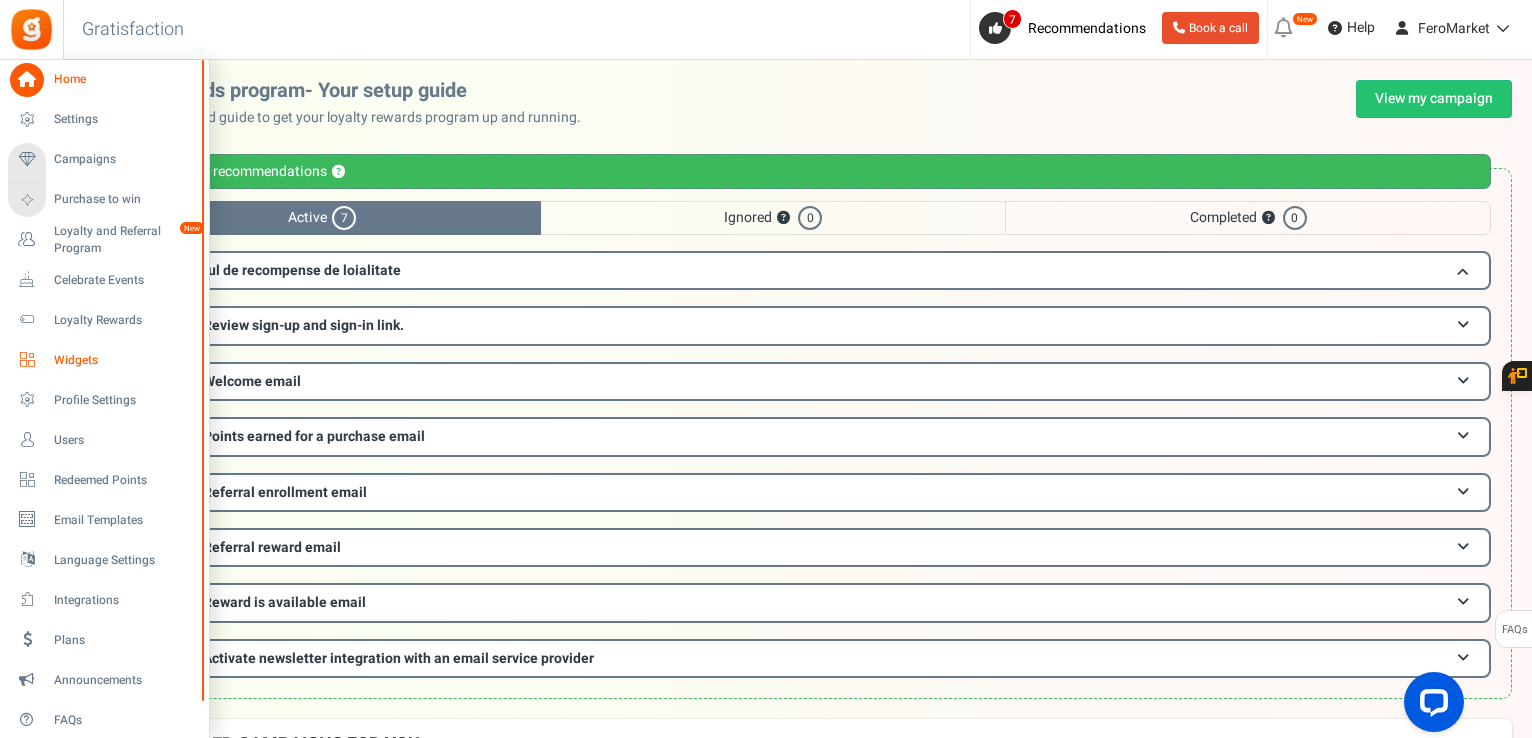 click on "Widgets" at bounding box center [124, 360] 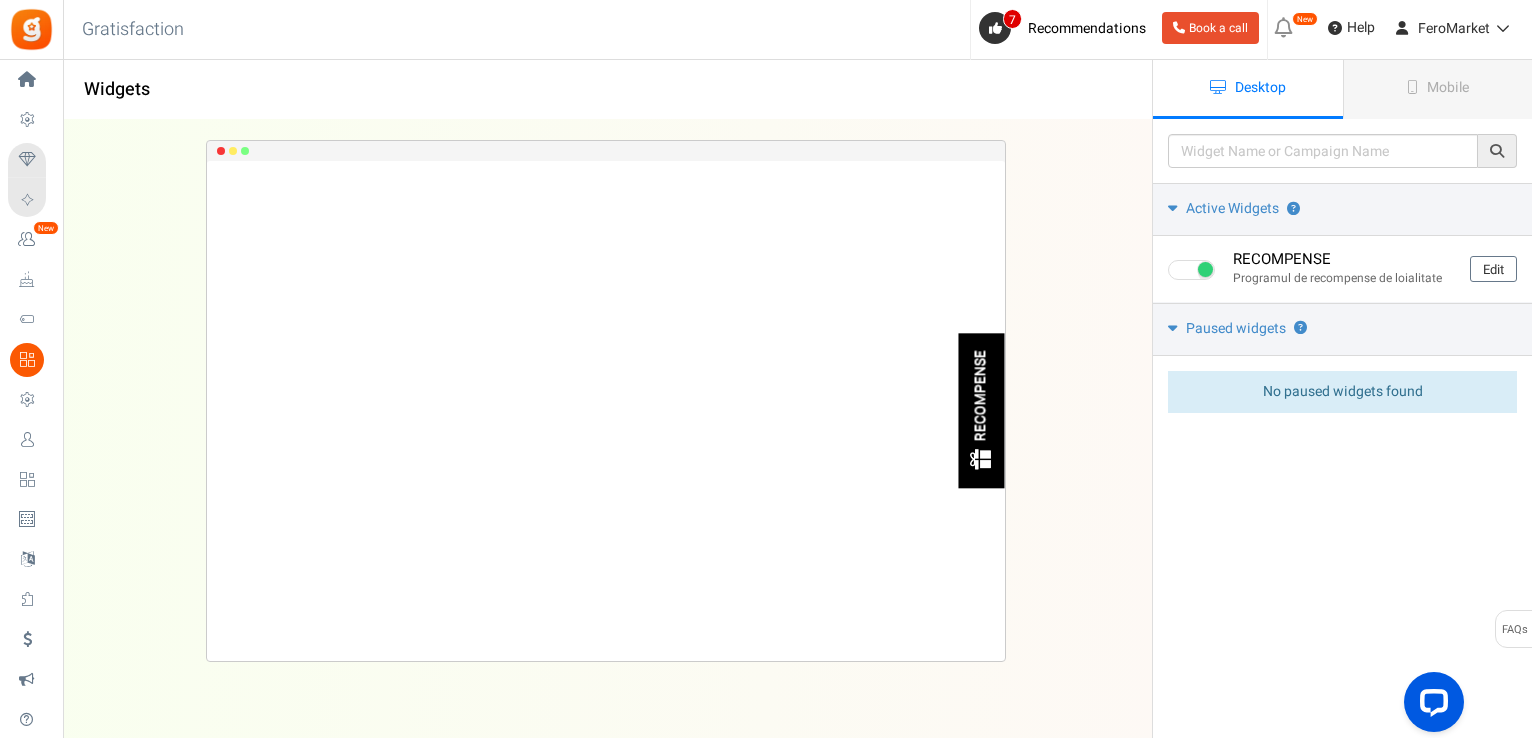 scroll, scrollTop: 0, scrollLeft: 0, axis: both 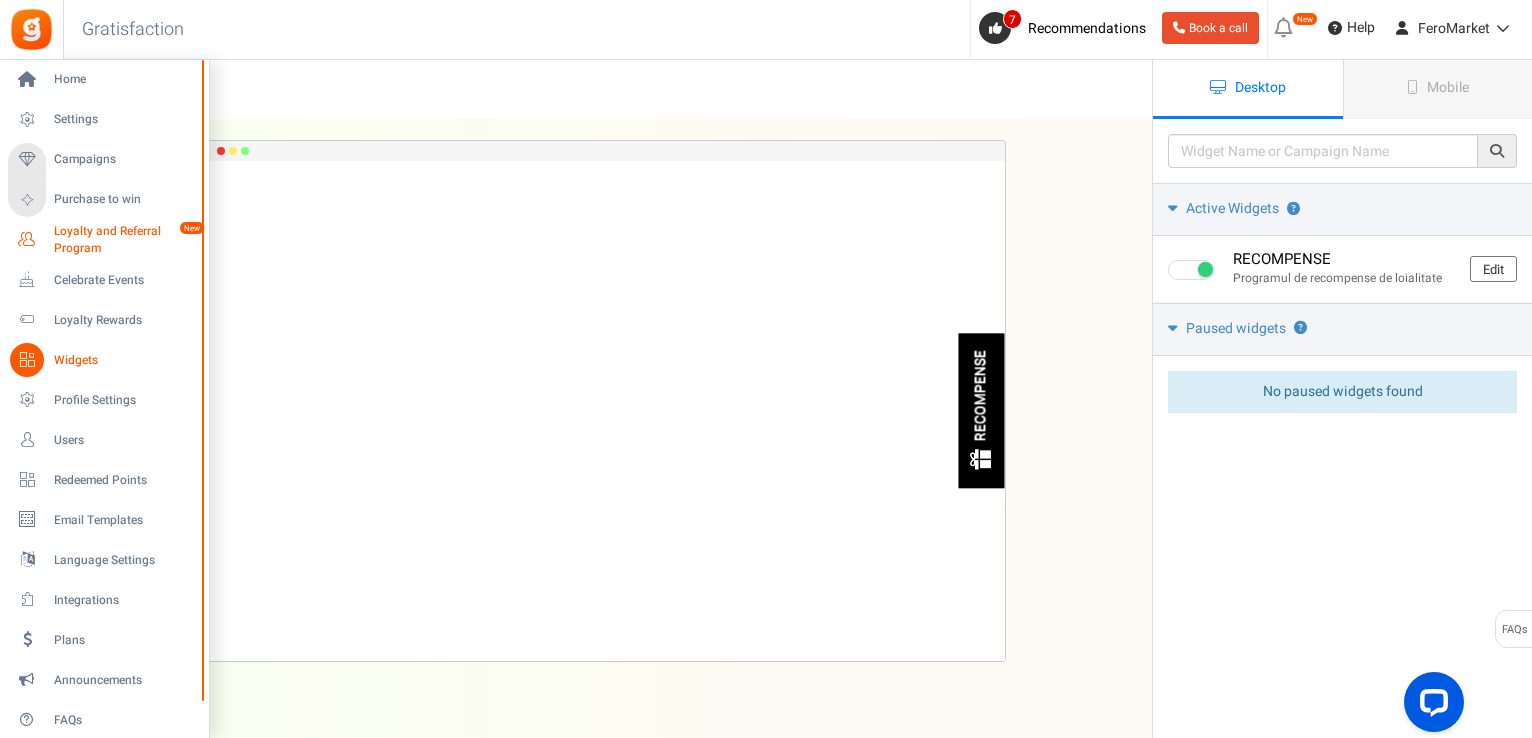 click on "Loyalty and Referral Program" at bounding box center (127, 240) 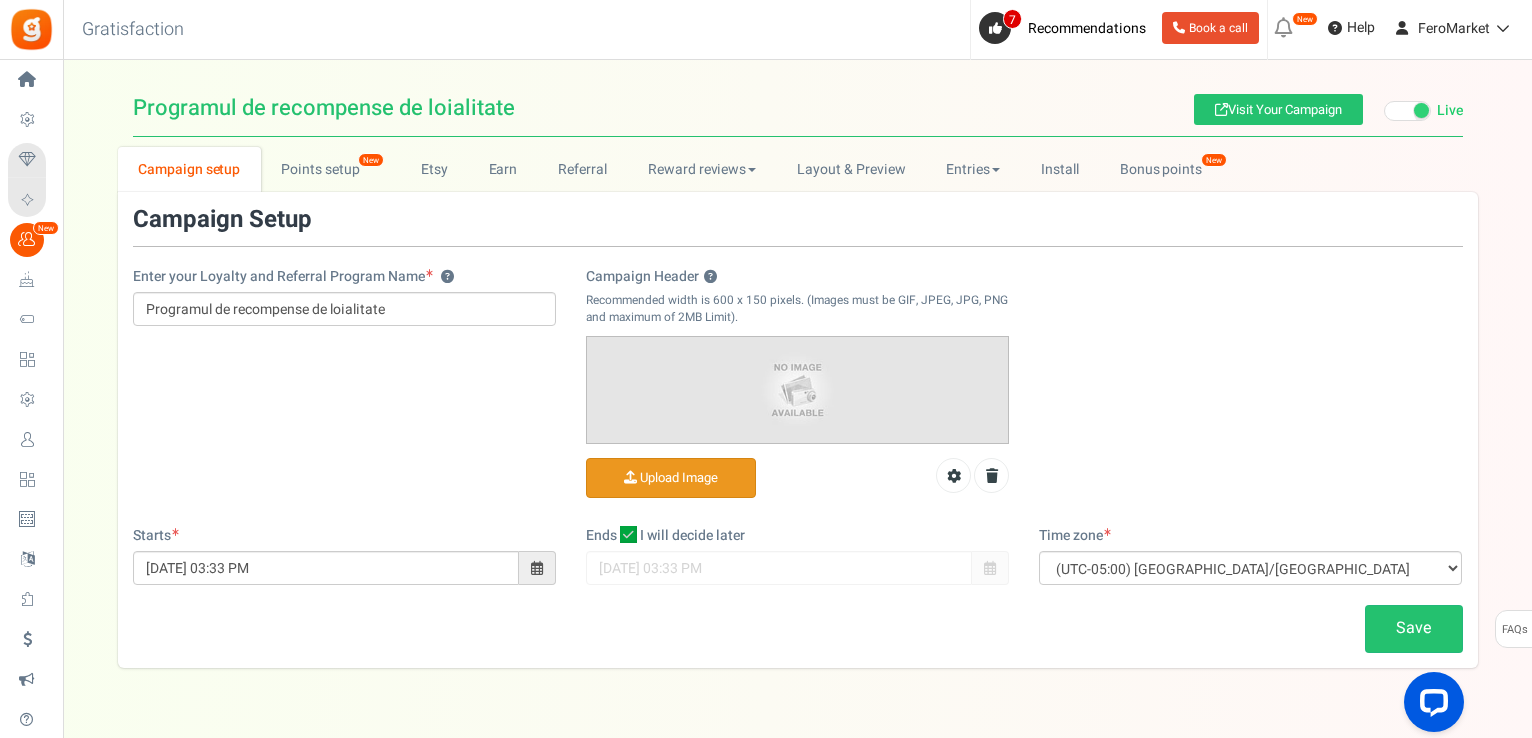scroll, scrollTop: 0, scrollLeft: 0, axis: both 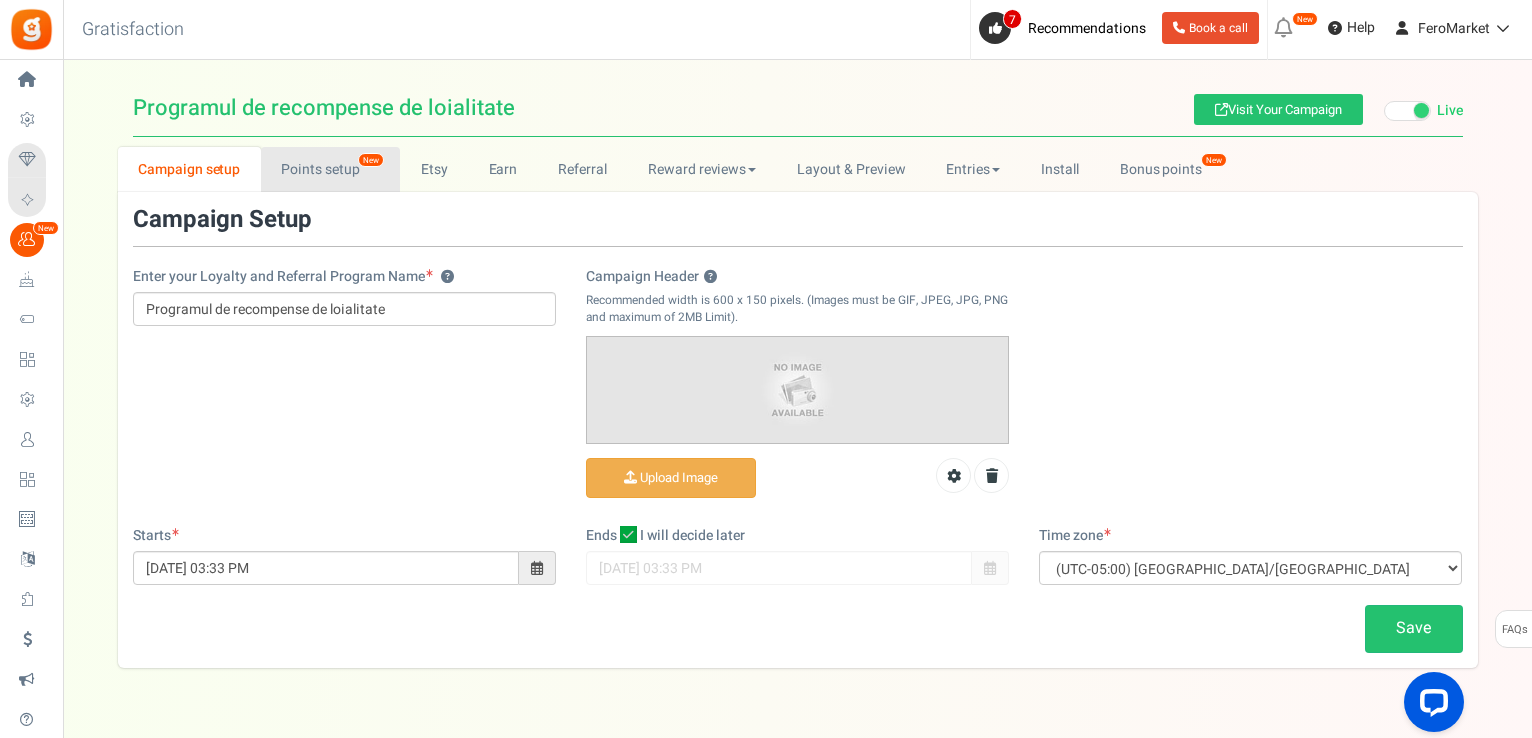click on "Points setup
New" at bounding box center [330, 169] 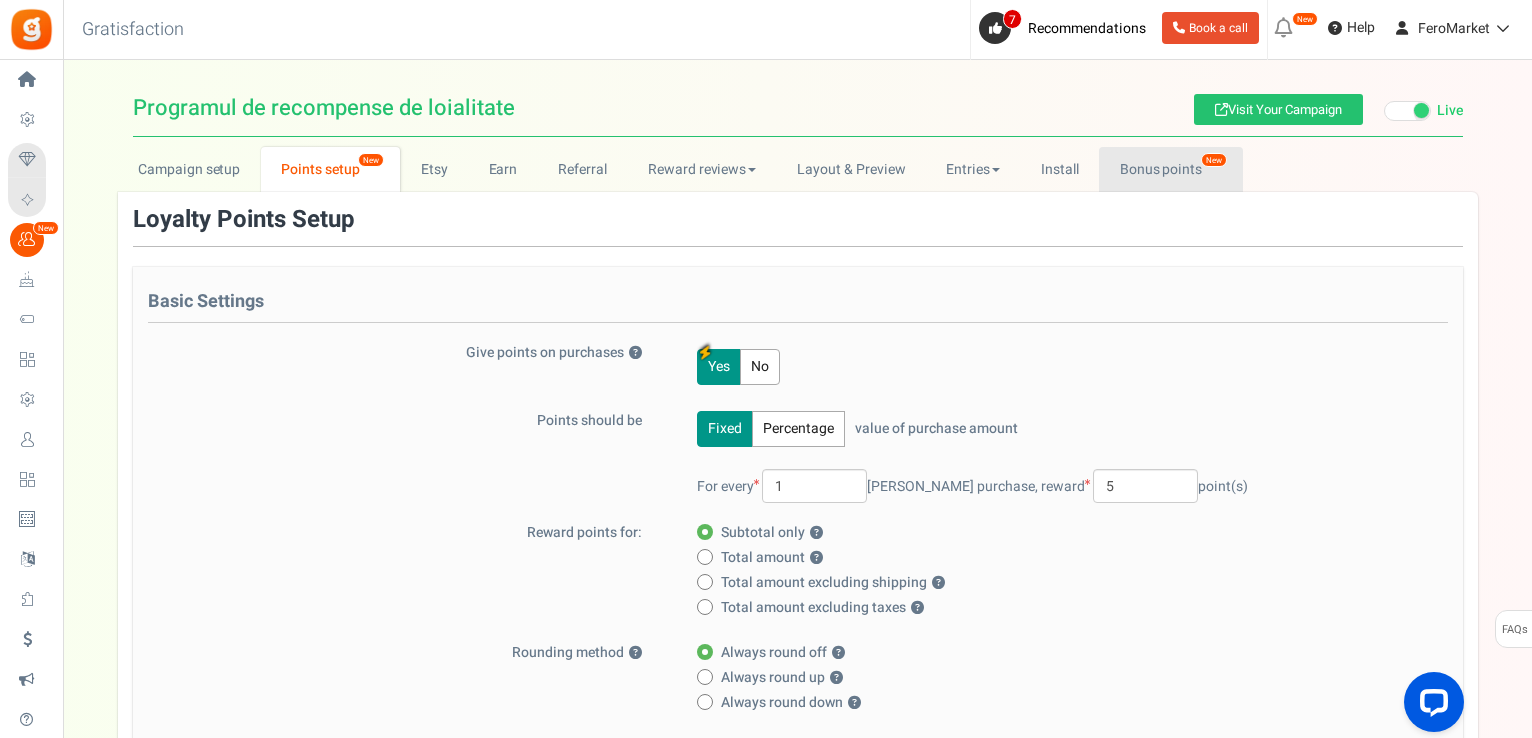 click on "Bonus points
New" at bounding box center [1170, 169] 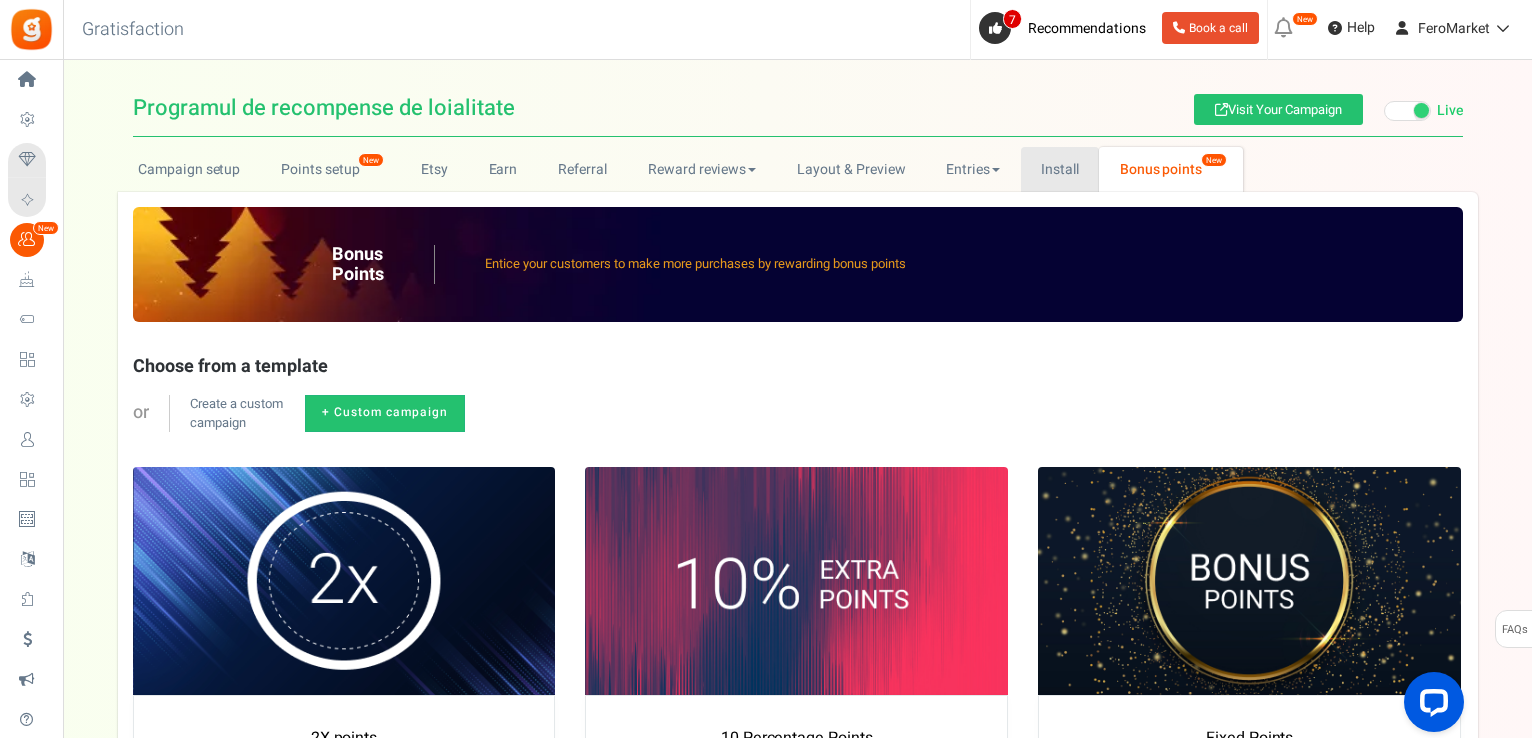 click on "Install" at bounding box center [1060, 169] 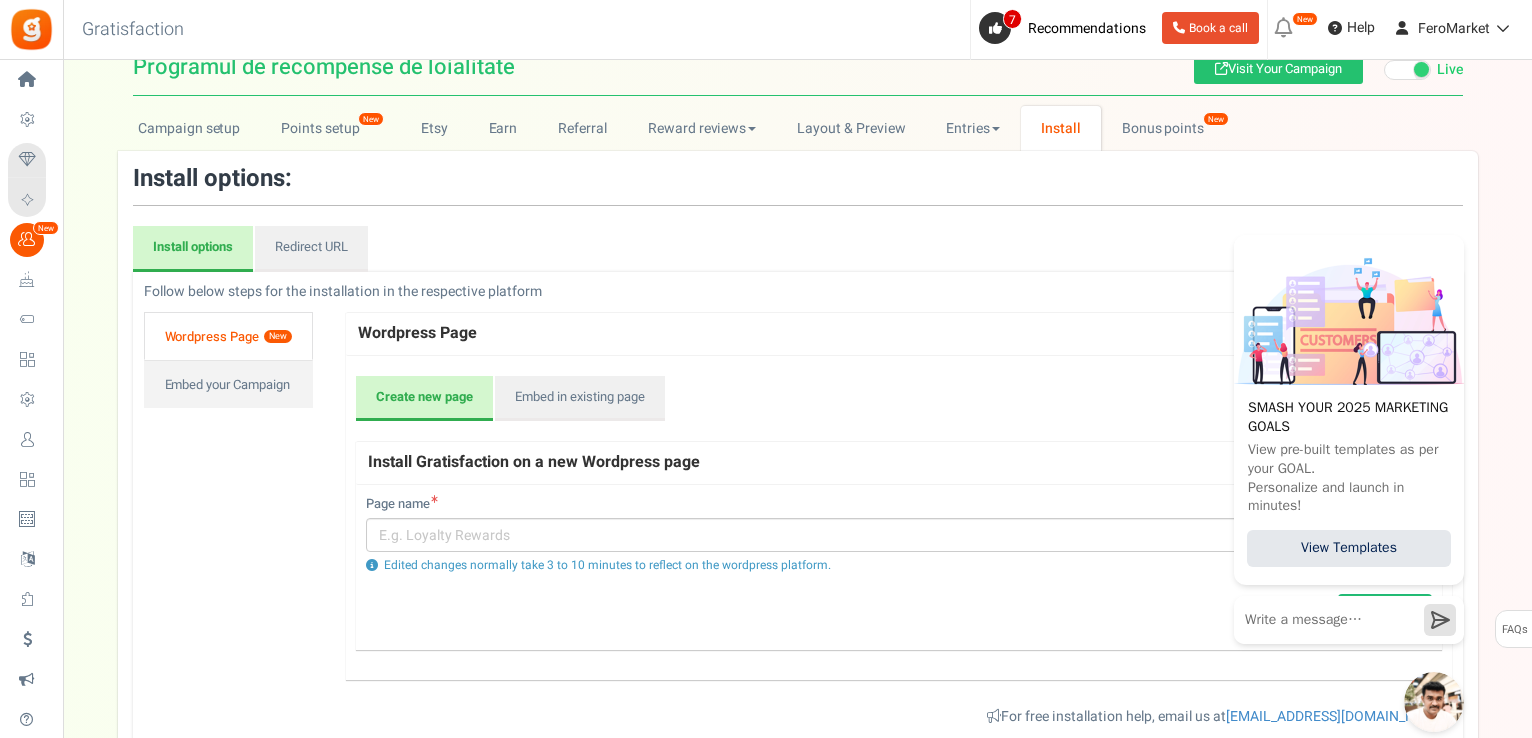 scroll, scrollTop: 0, scrollLeft: 0, axis: both 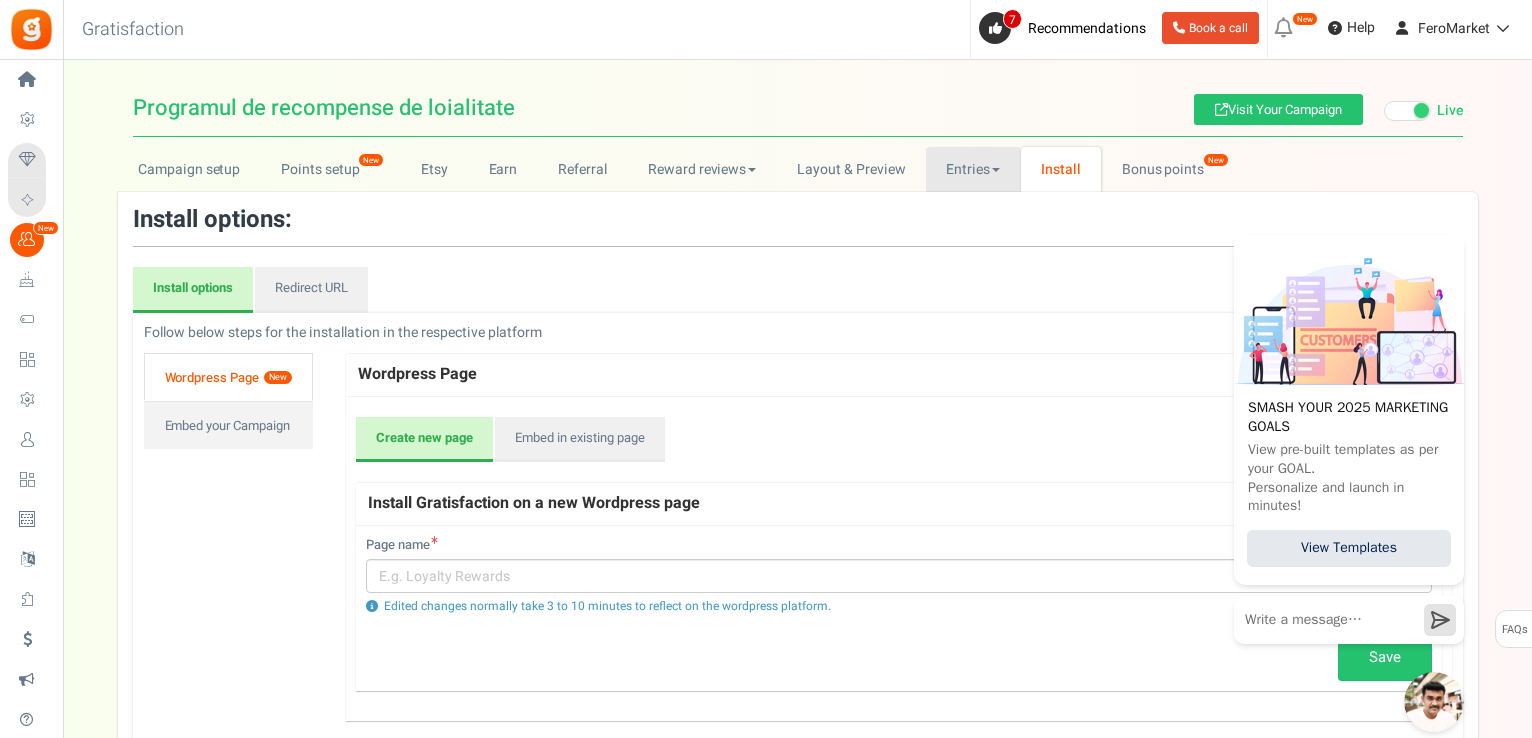 click on "Entries" at bounding box center [973, 169] 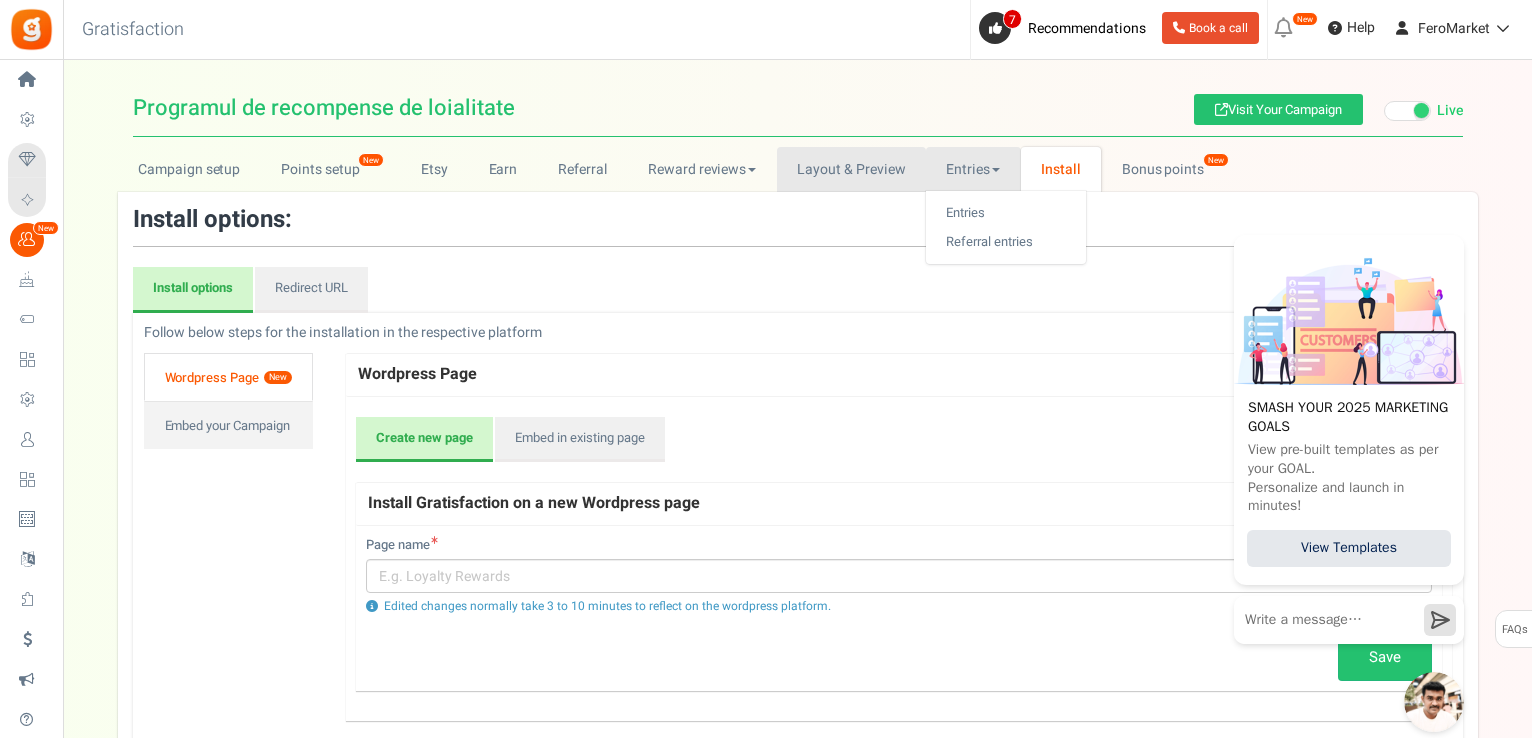 click on "Layout & Preview" at bounding box center [851, 169] 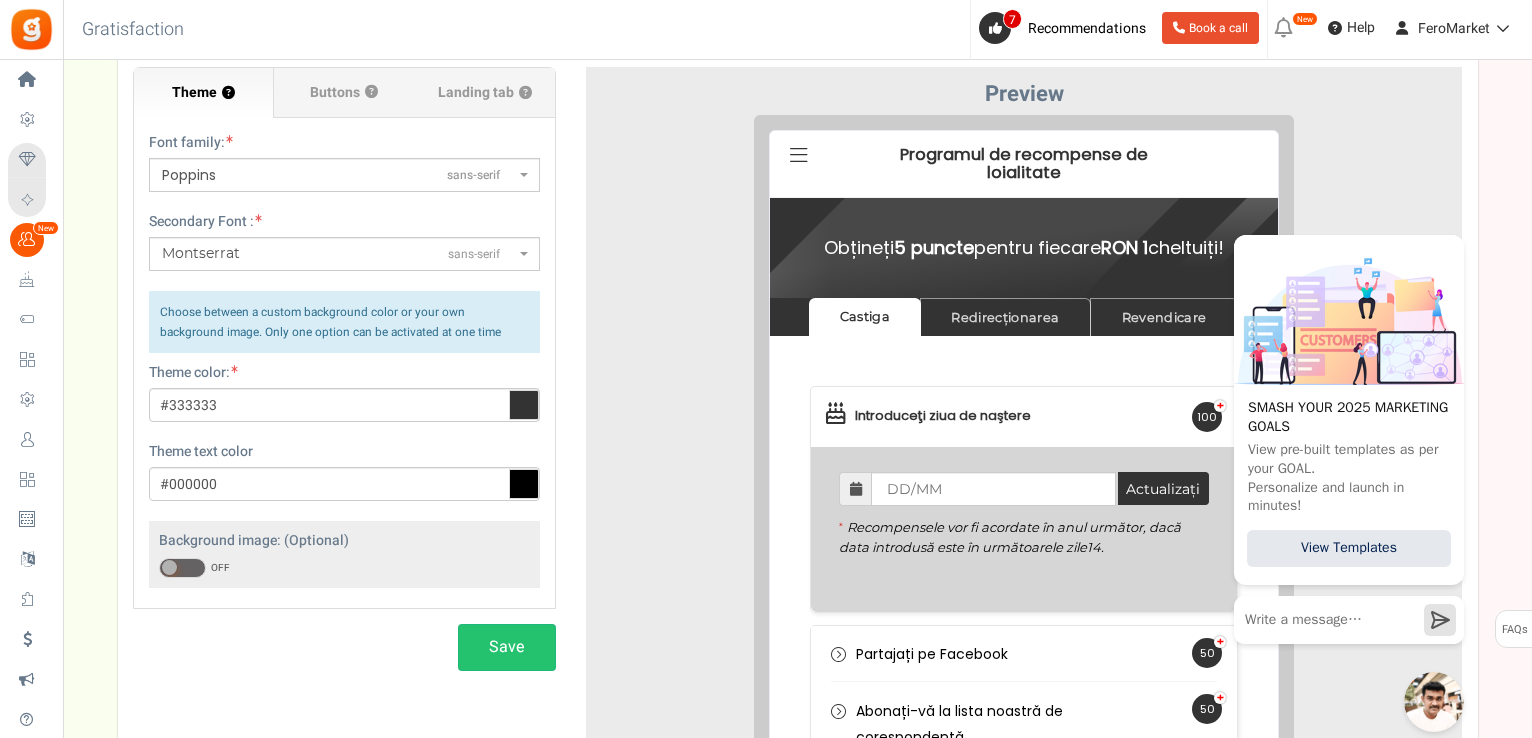 scroll, scrollTop: 0, scrollLeft: 0, axis: both 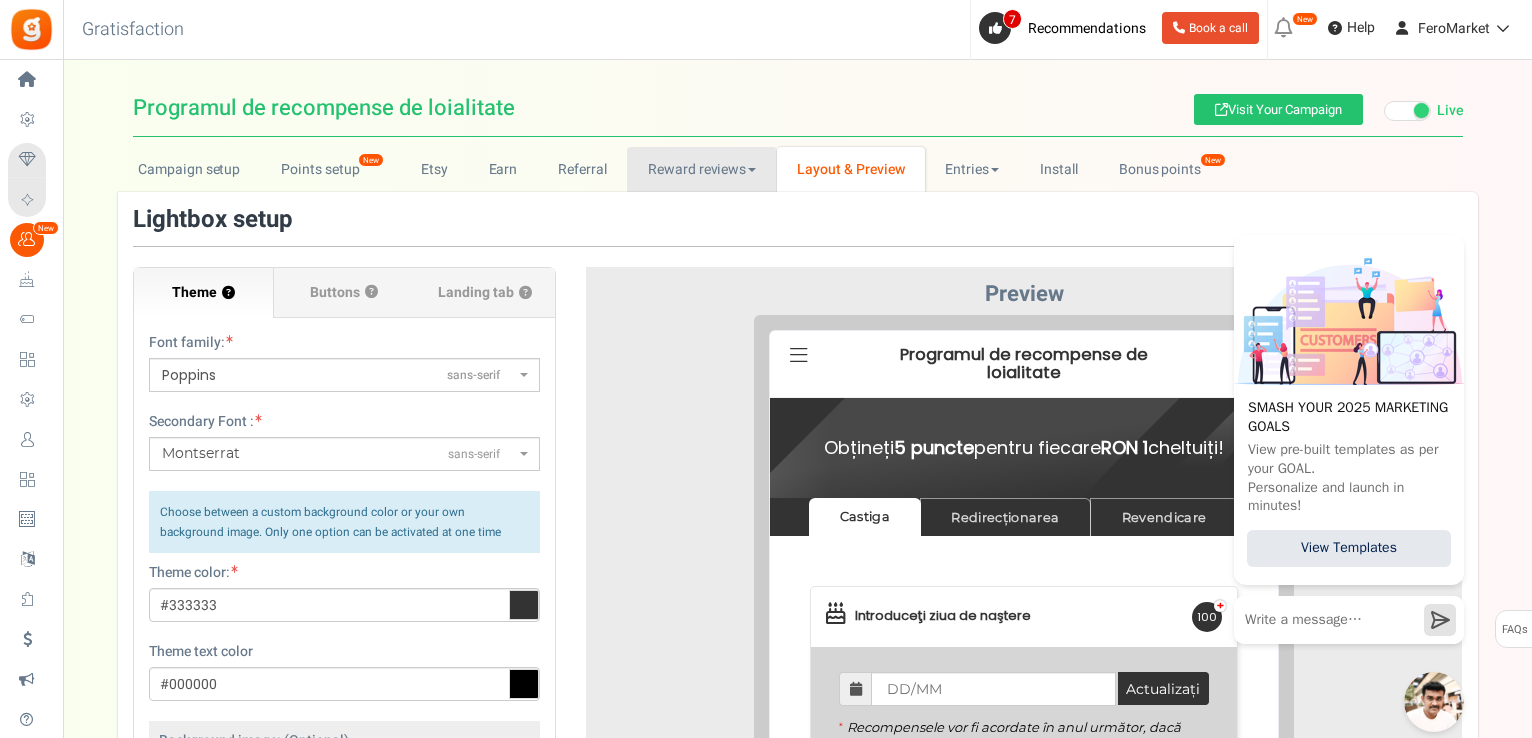 click on "Reward reviews" at bounding box center (701, 169) 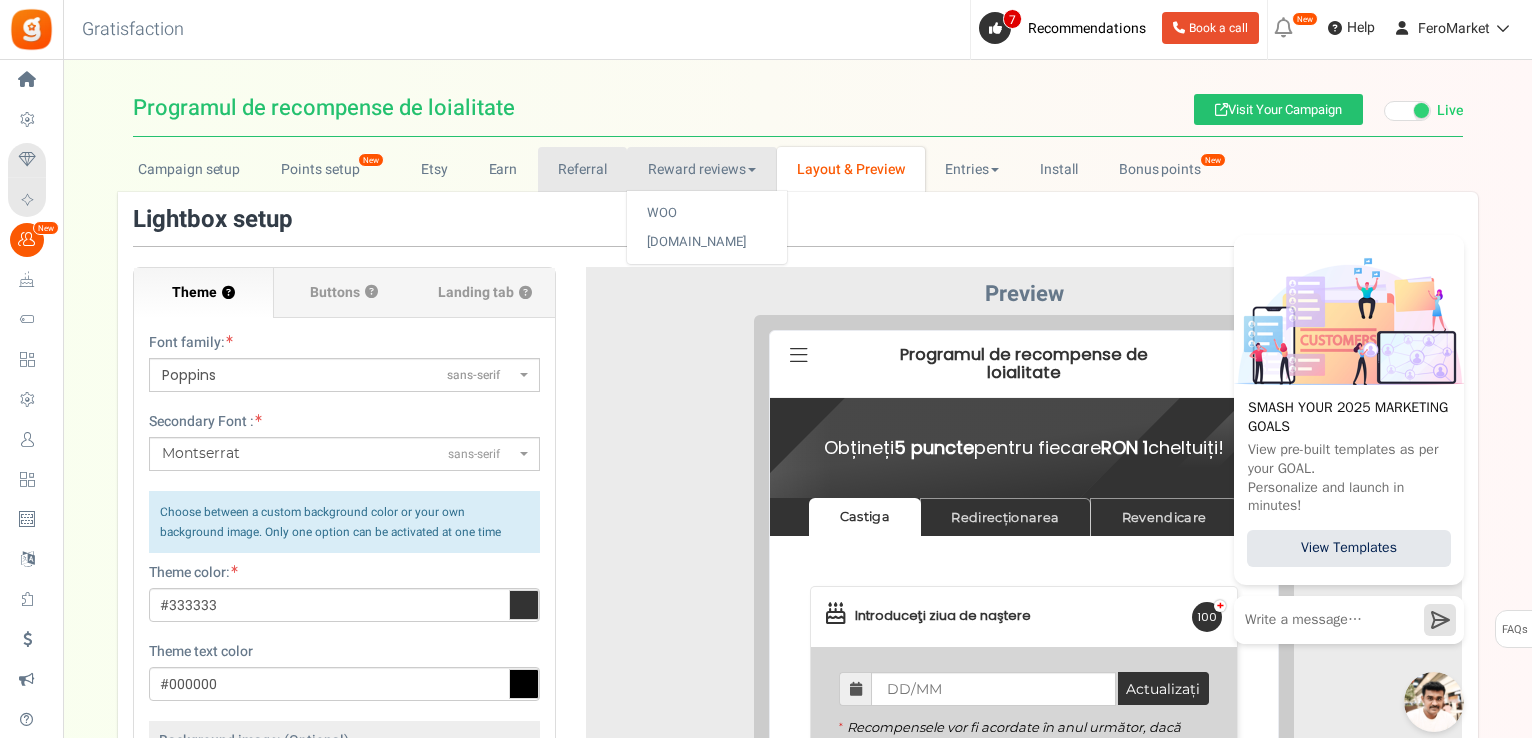 click on "Referral" at bounding box center (583, 169) 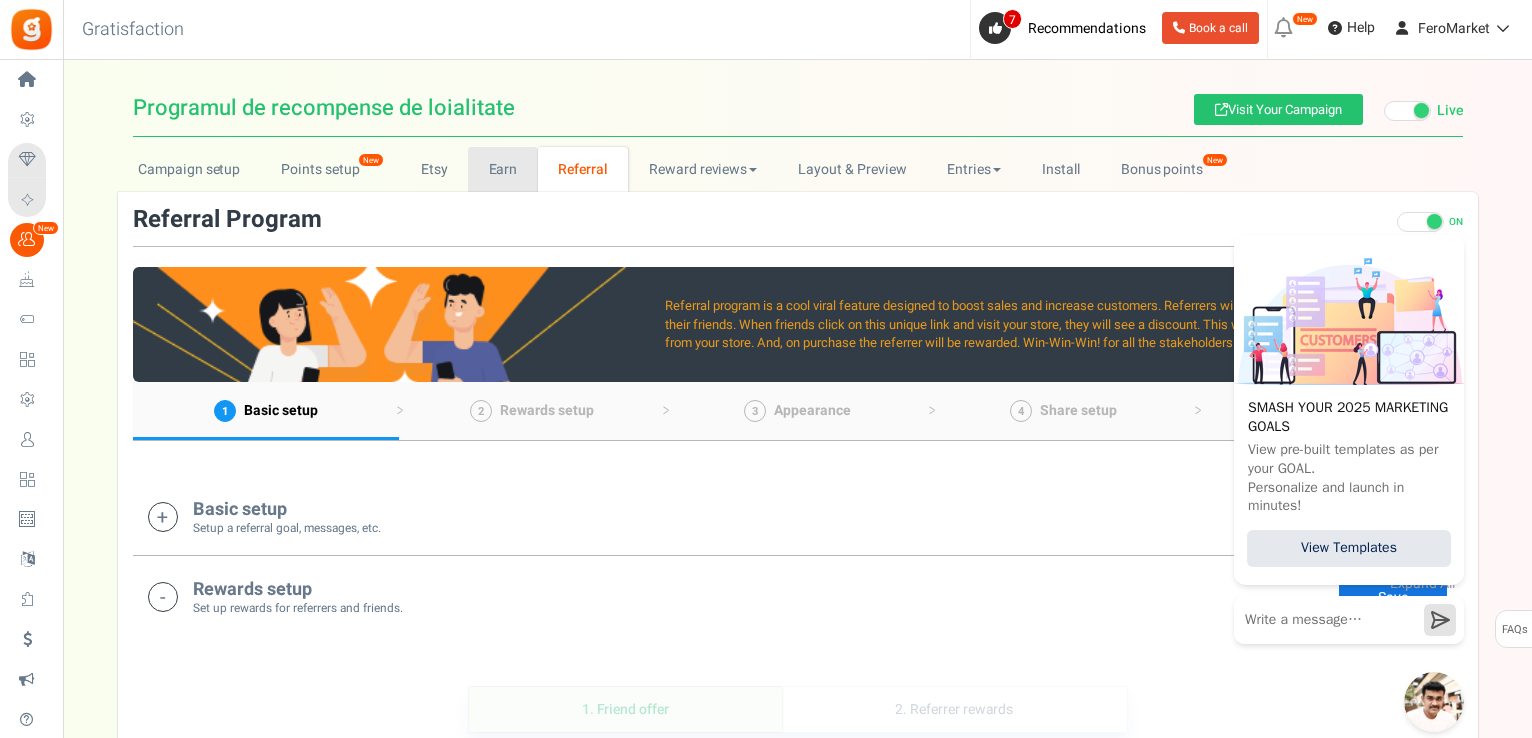 click on "Earn" at bounding box center (503, 169) 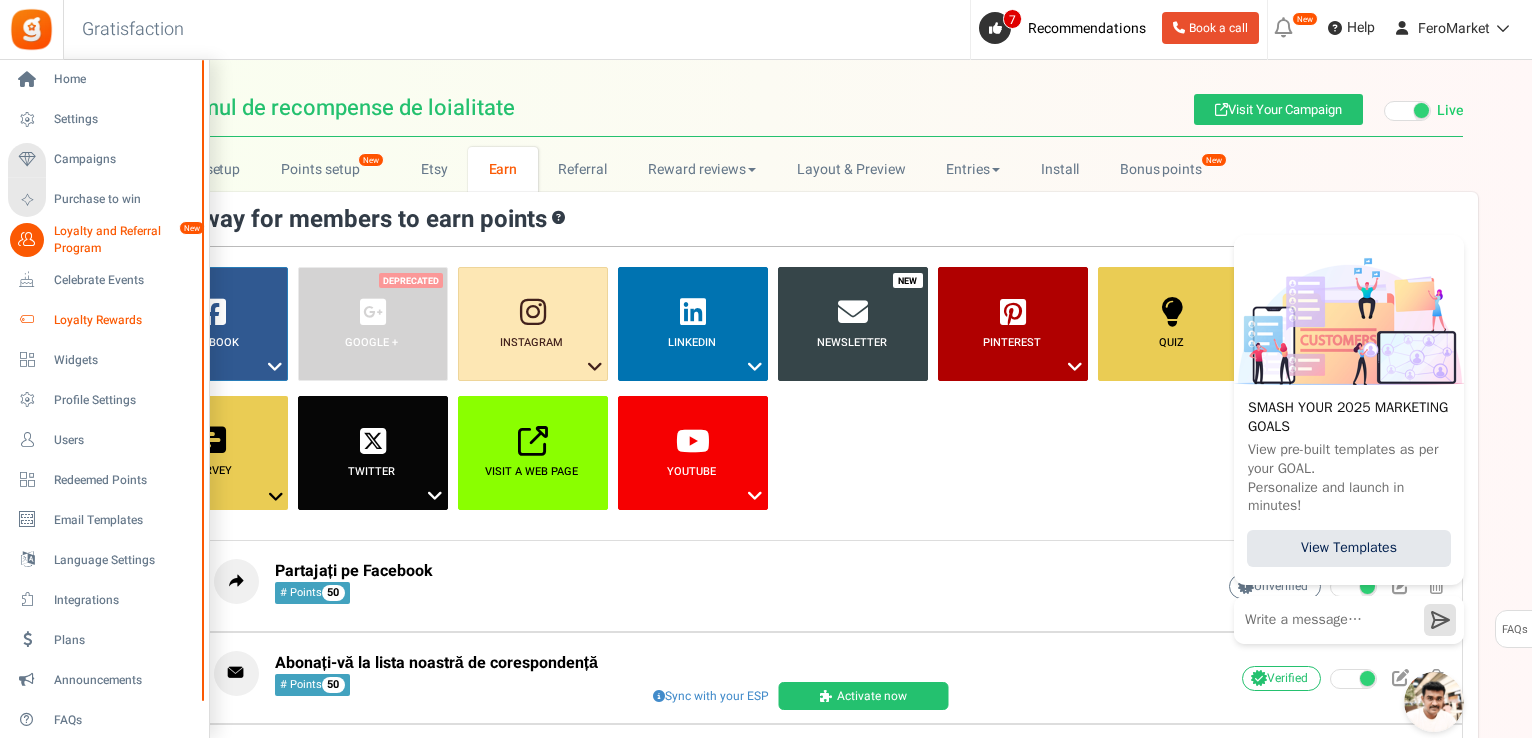 click on "Loyalty Rewards" at bounding box center [124, 320] 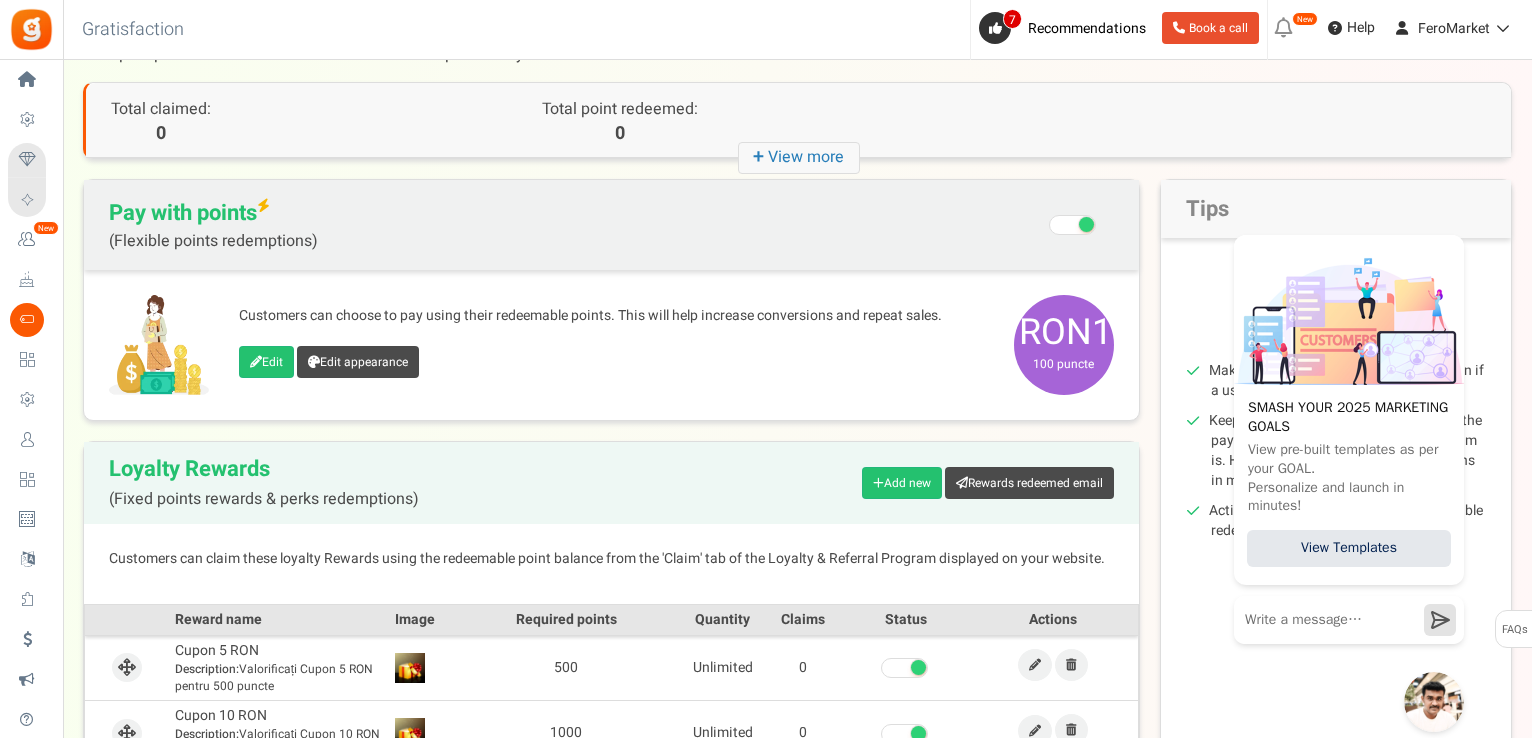 scroll, scrollTop: 79, scrollLeft: 0, axis: vertical 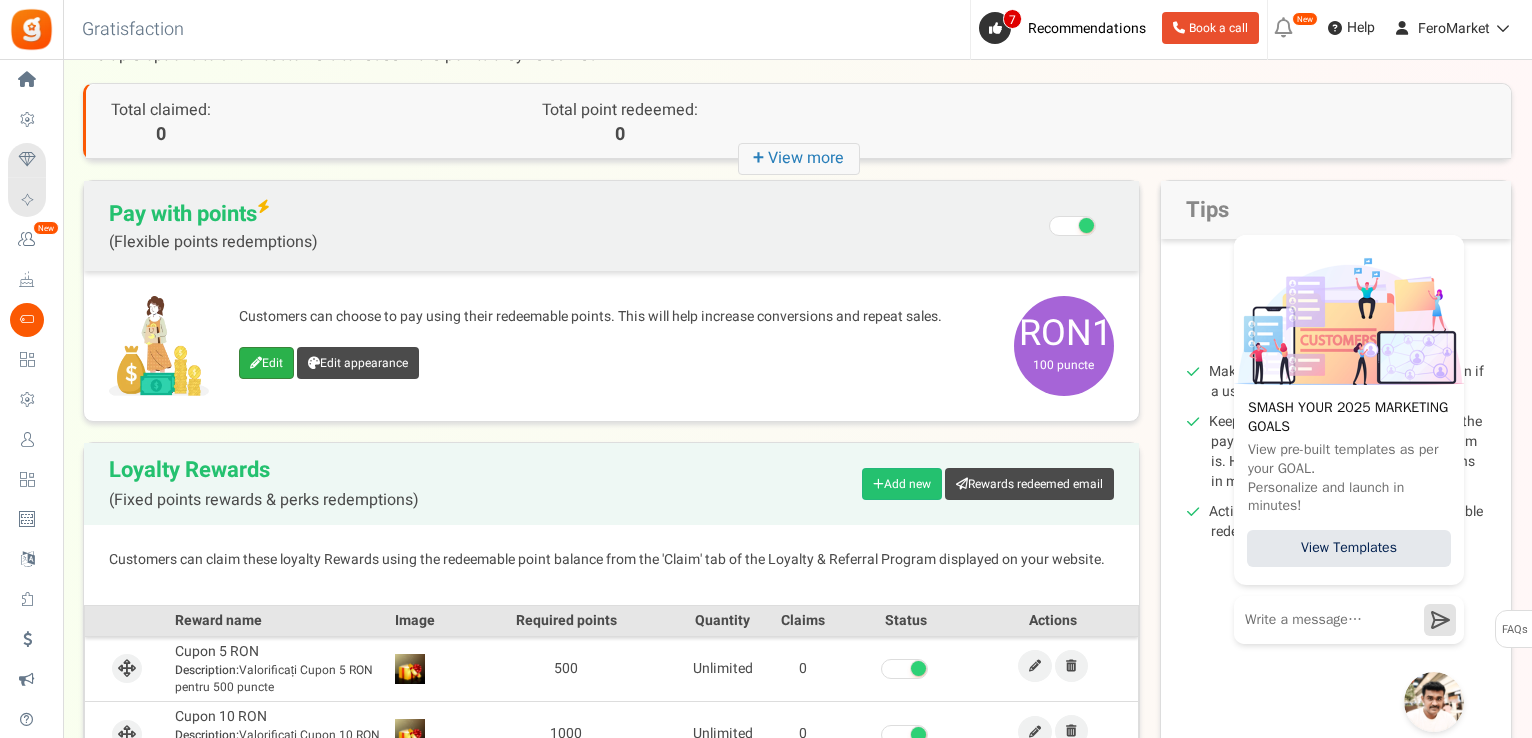 click on "Edit" at bounding box center [266, 363] 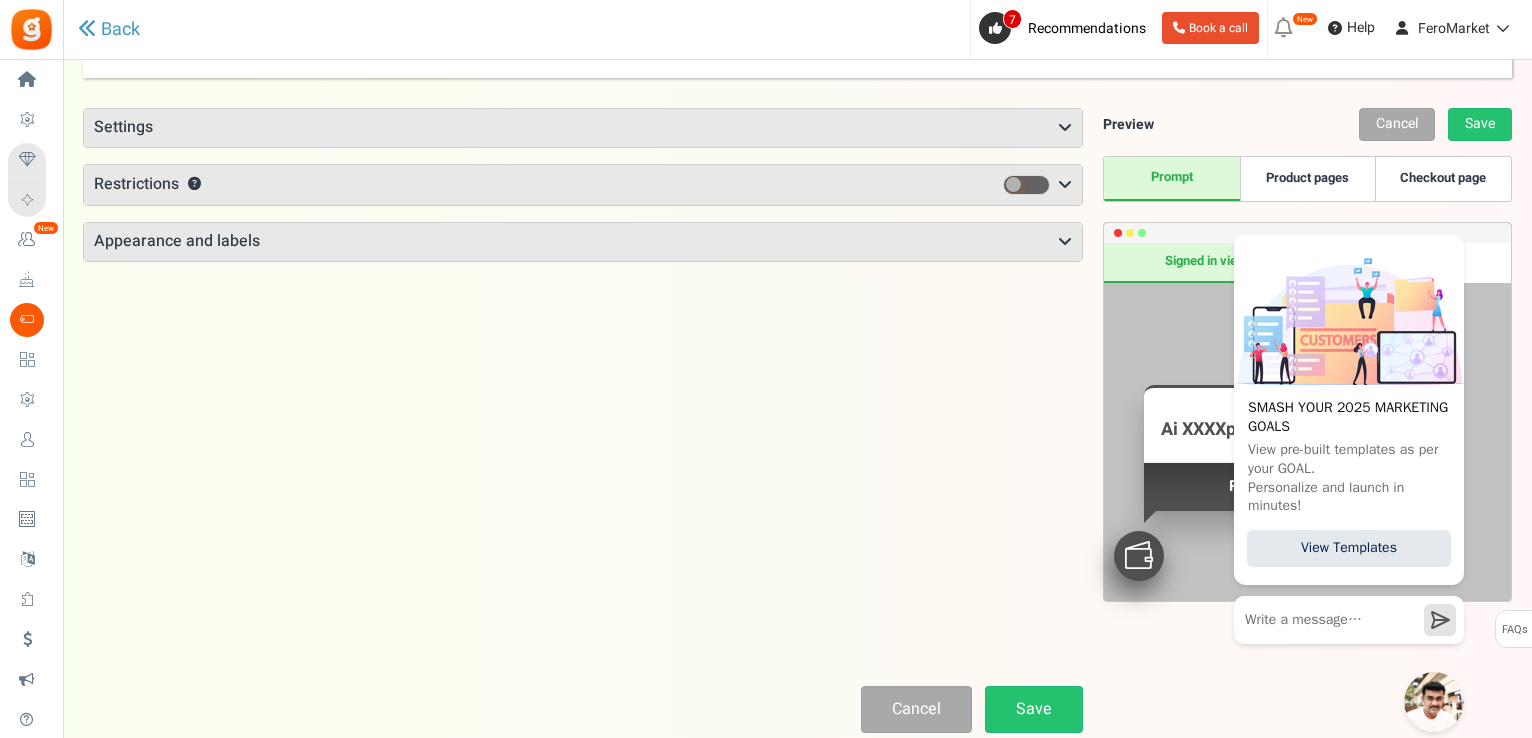 scroll, scrollTop: 0, scrollLeft: 0, axis: both 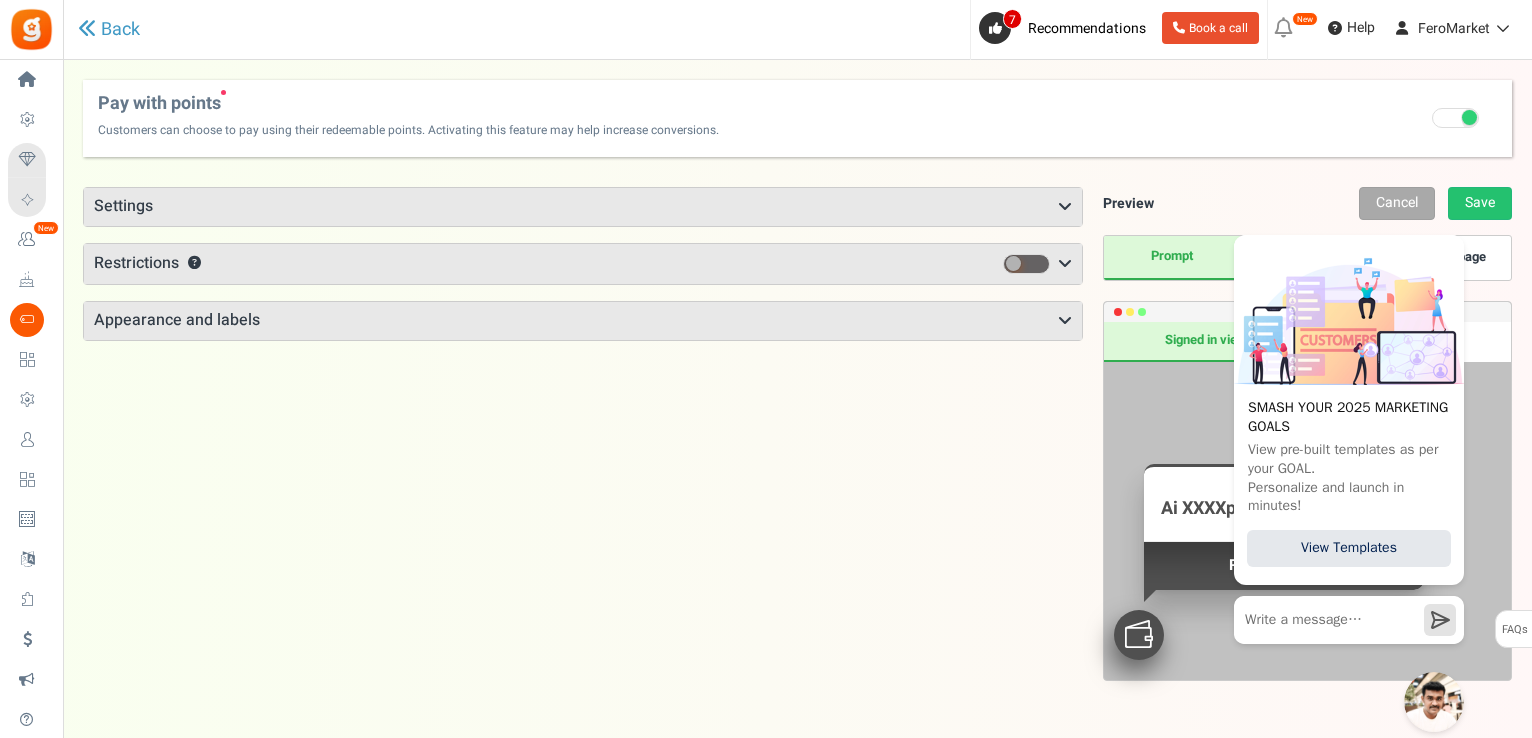 click on "Settings" at bounding box center [583, 207] 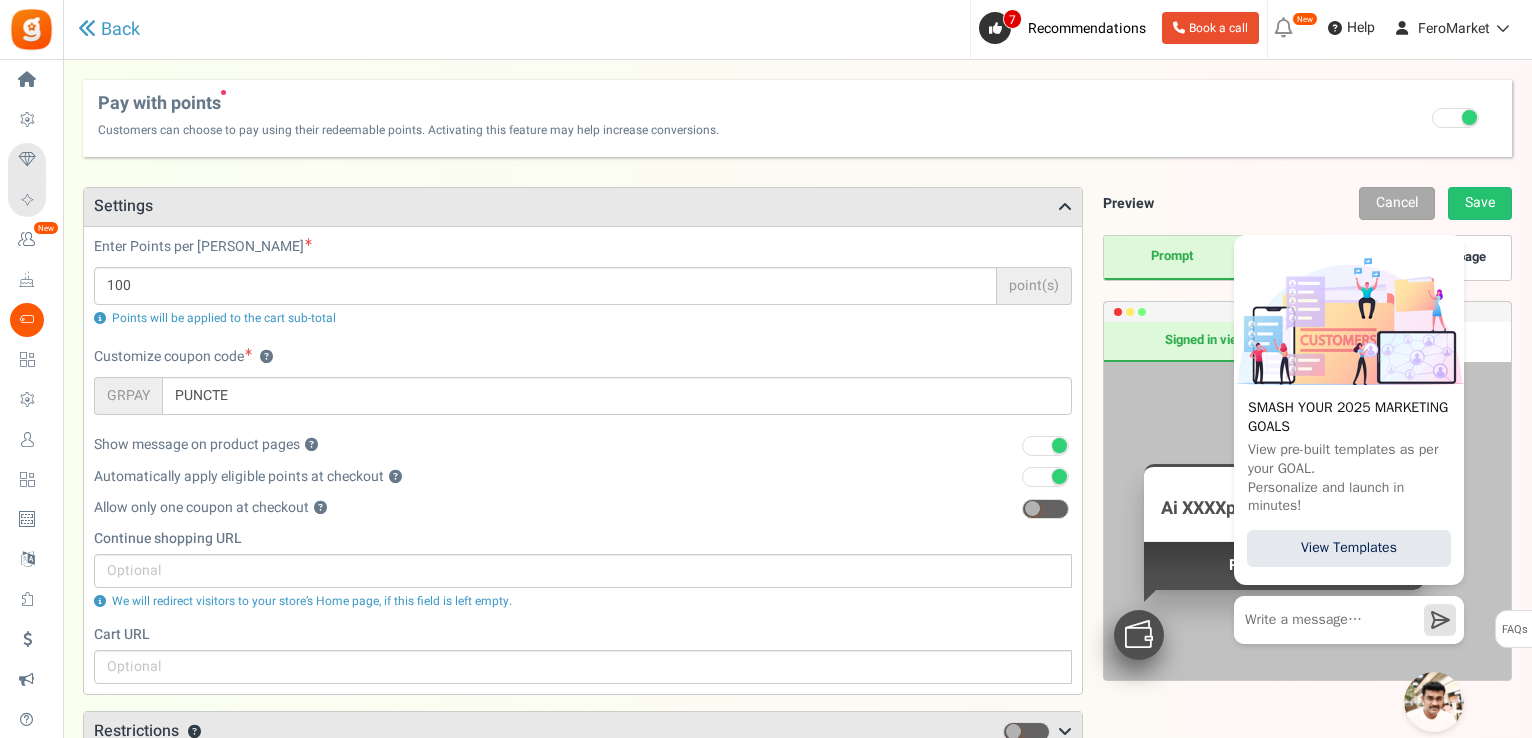 click on "Settings" at bounding box center (583, 207) 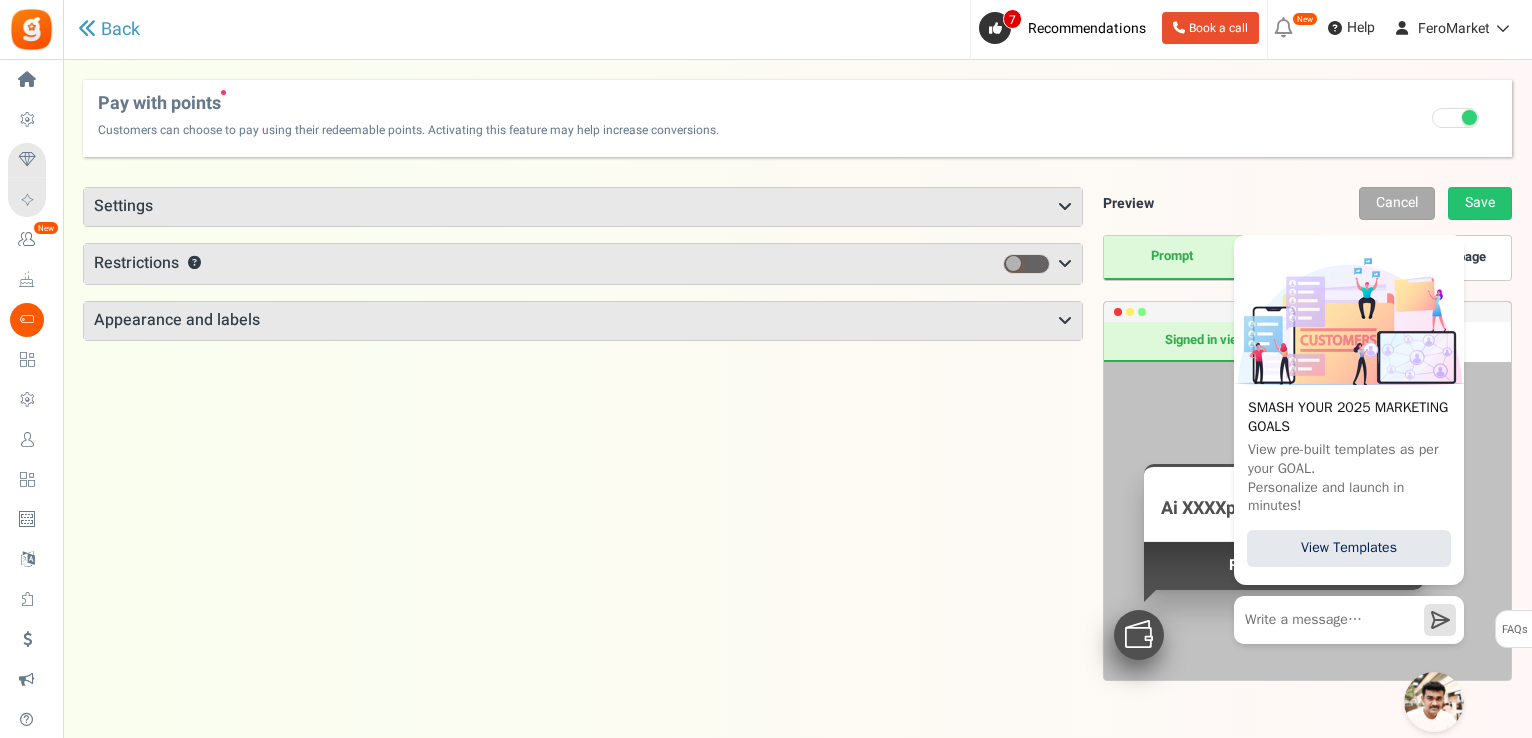 click on "Settings" at bounding box center (583, 207) 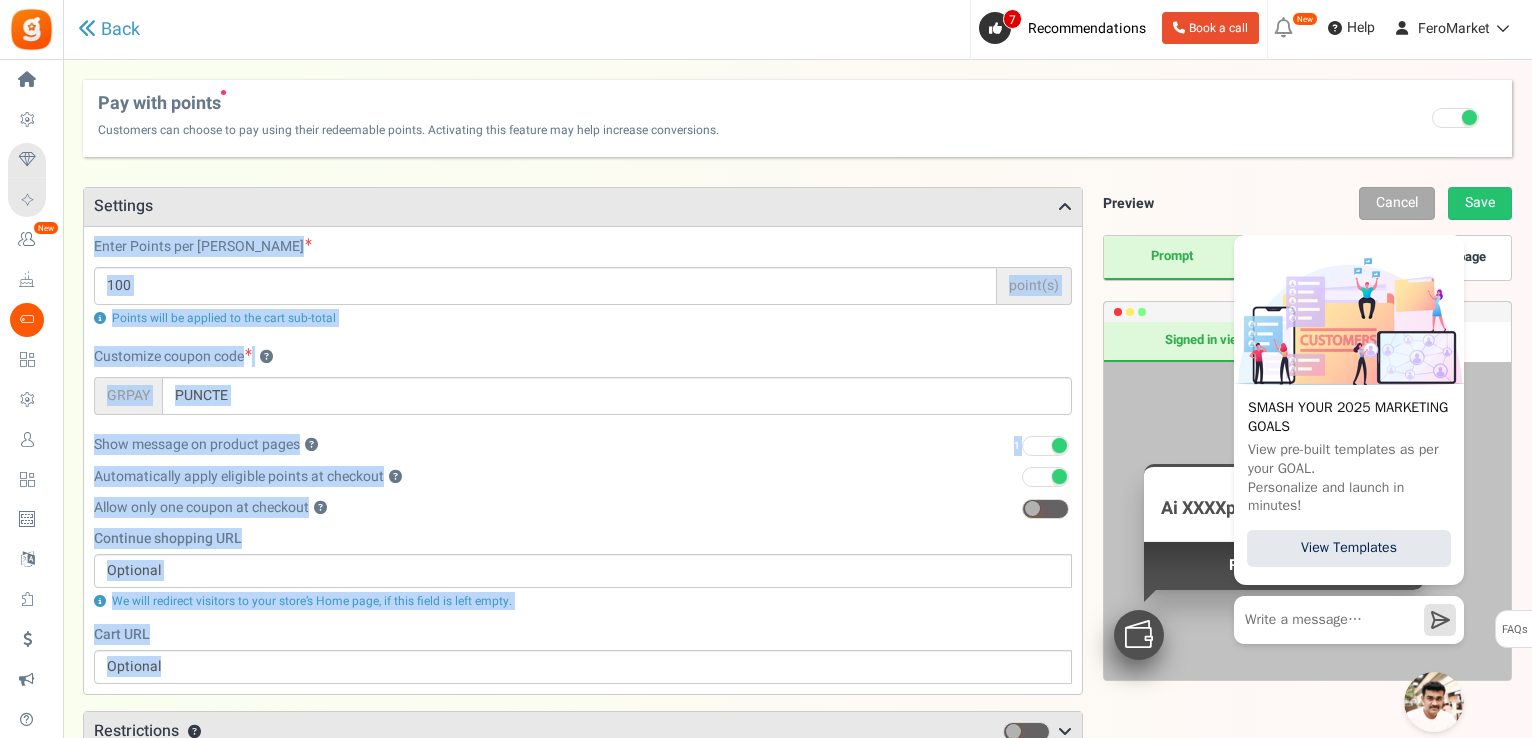 click on "Settings" at bounding box center [583, 207] 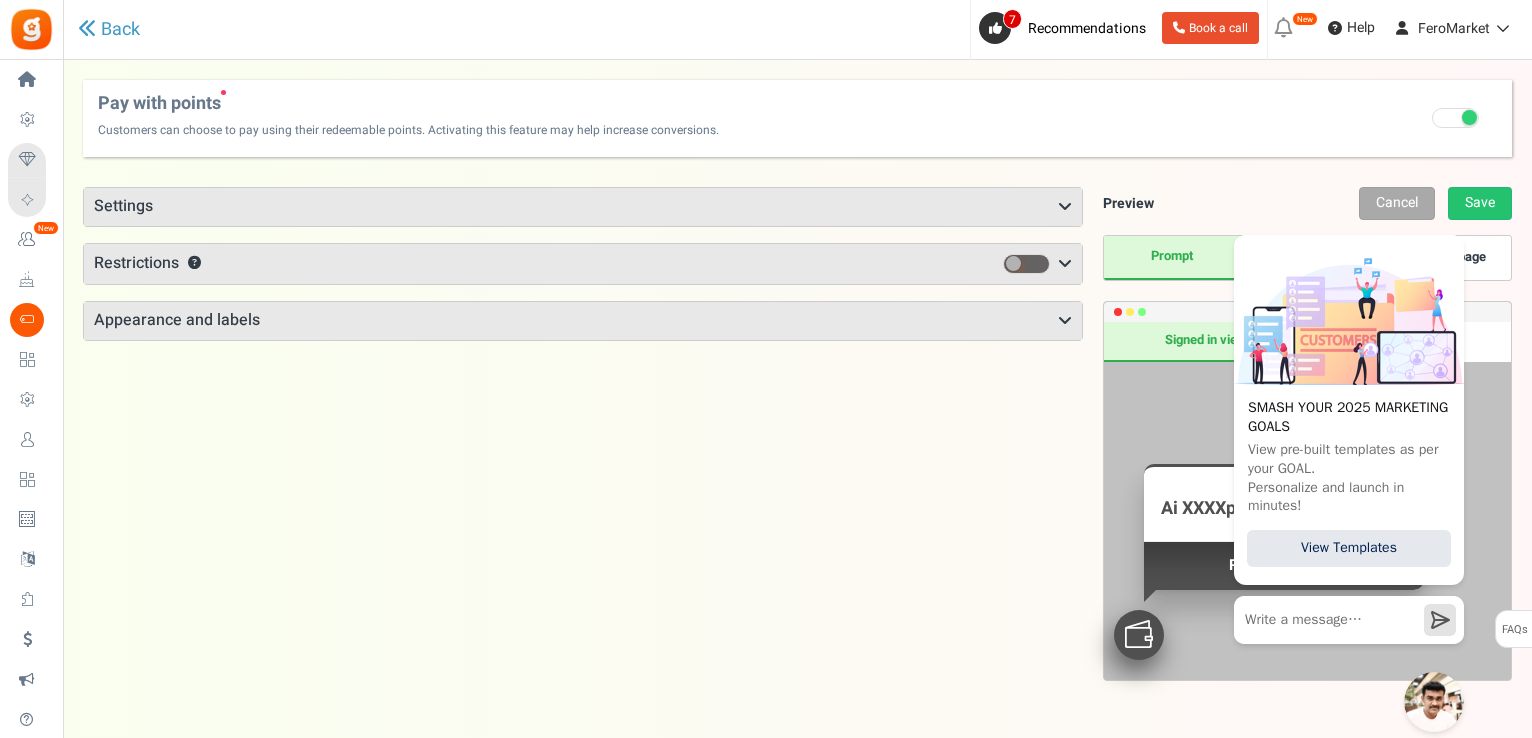 click on "Settings" at bounding box center (583, 207) 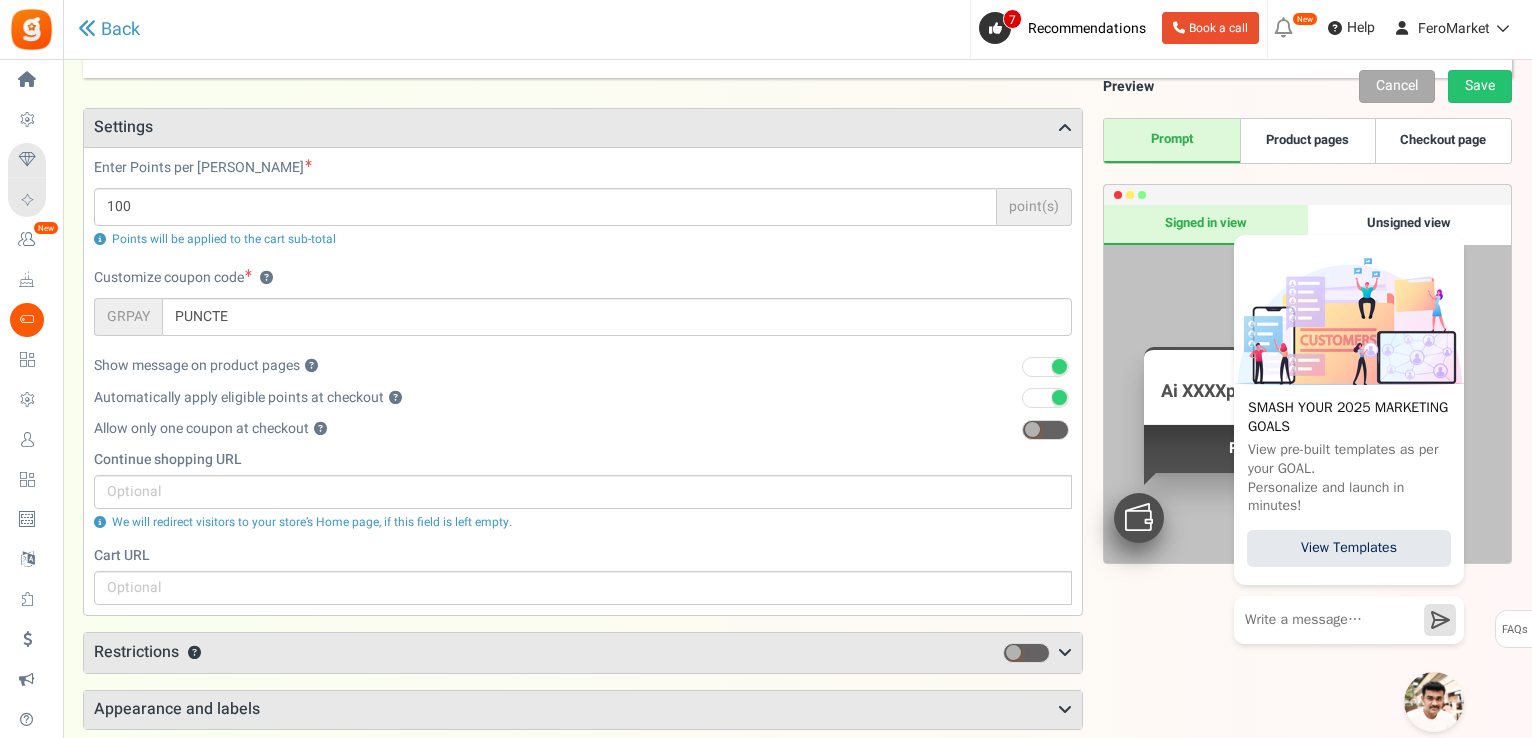 scroll, scrollTop: 76, scrollLeft: 0, axis: vertical 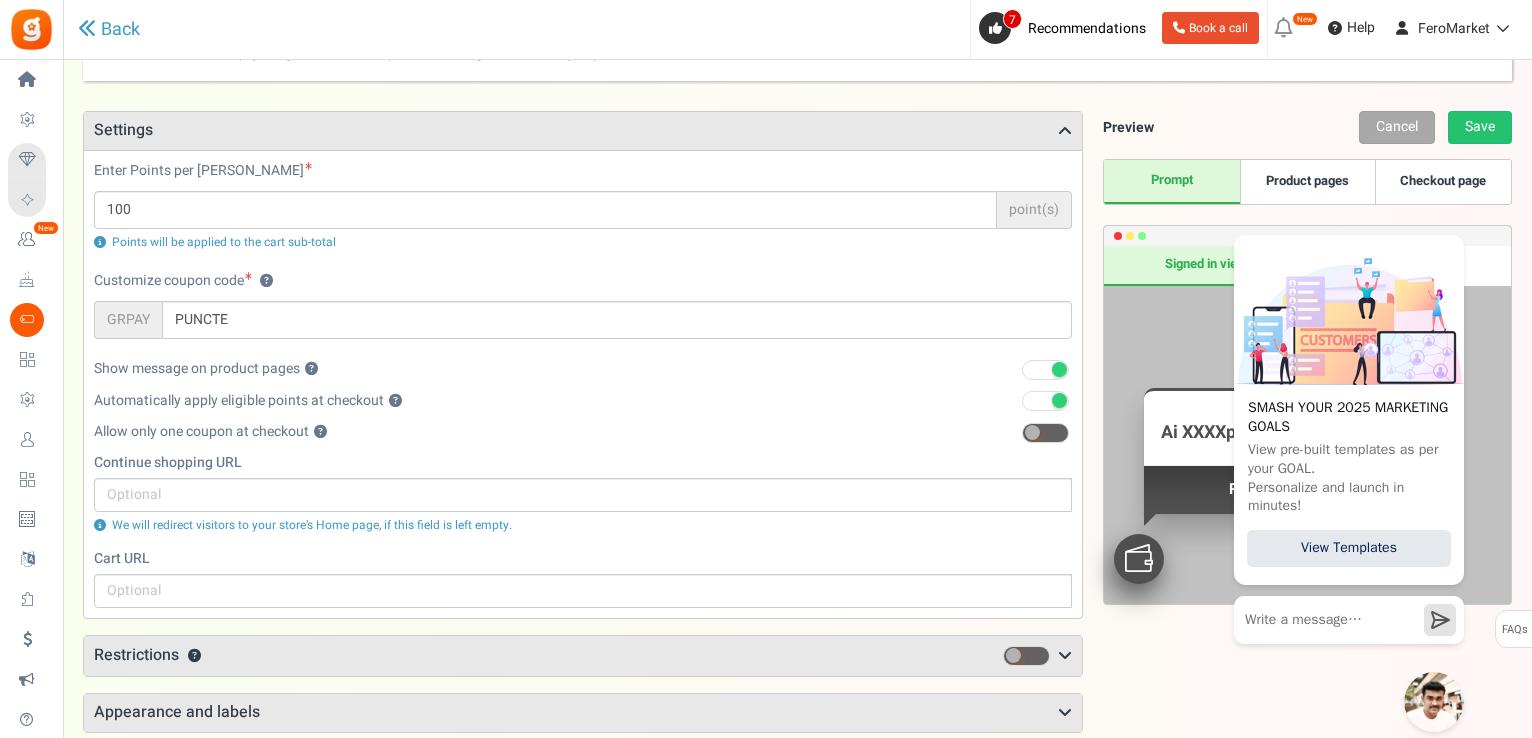 click on "Settings" at bounding box center [583, 131] 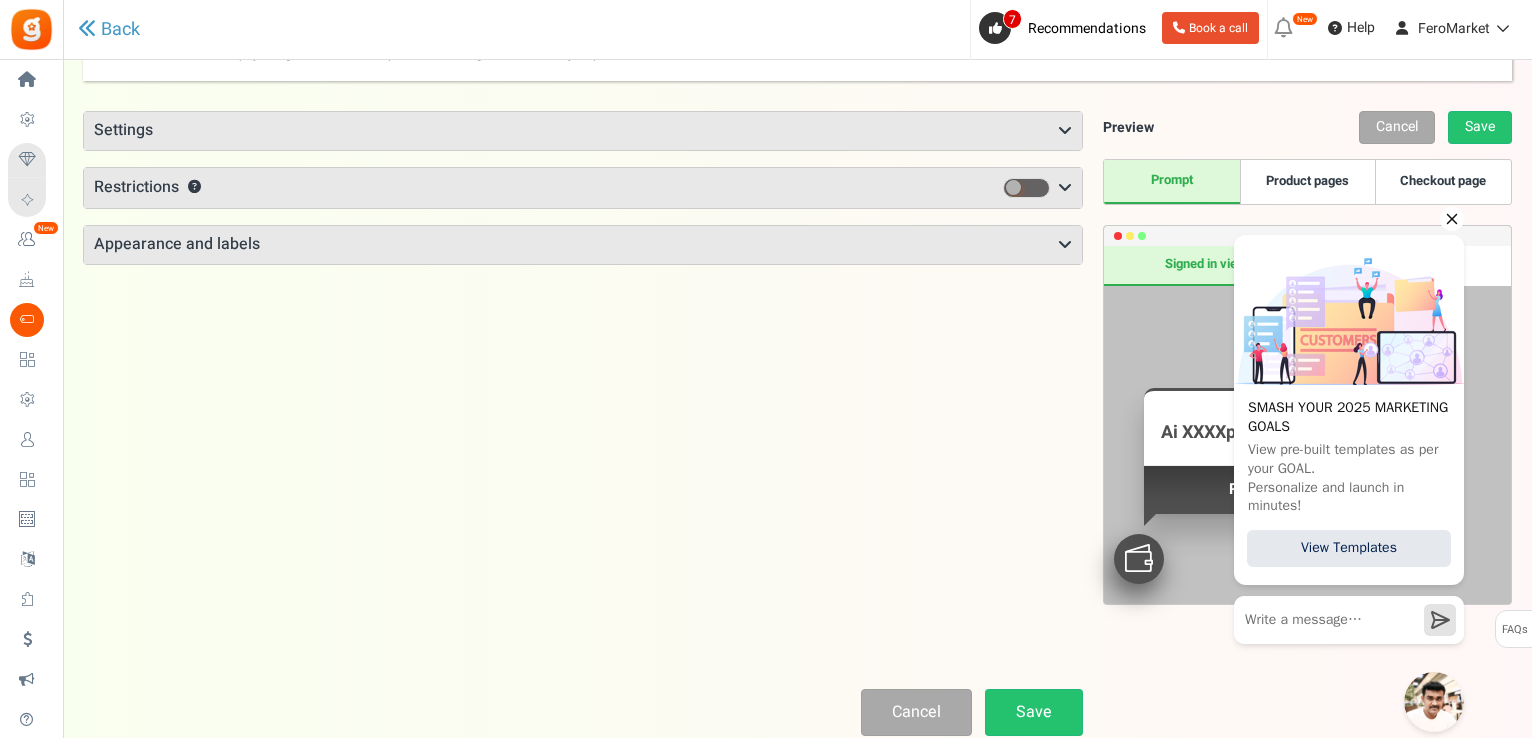 click 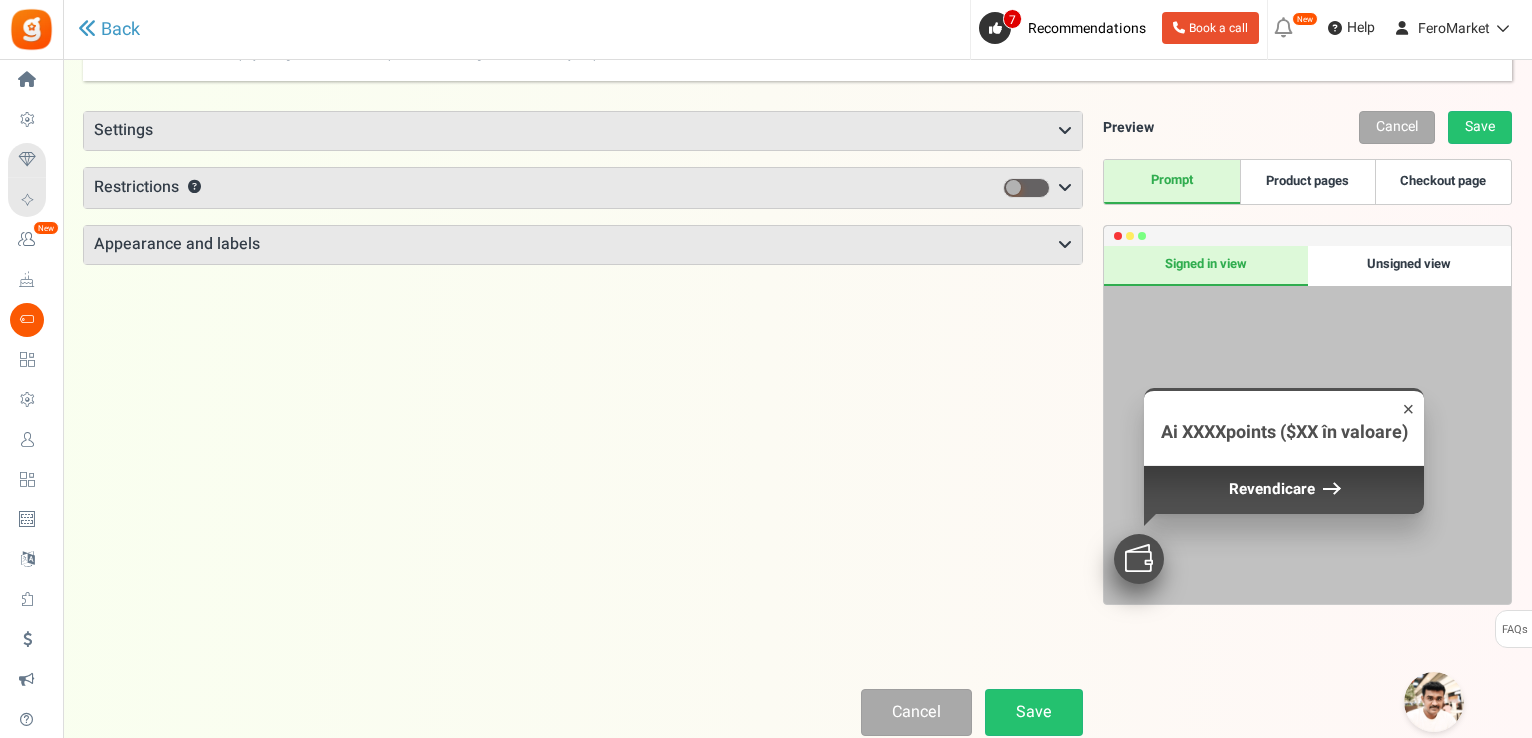 click on "Product pages" at bounding box center (1307, 182) 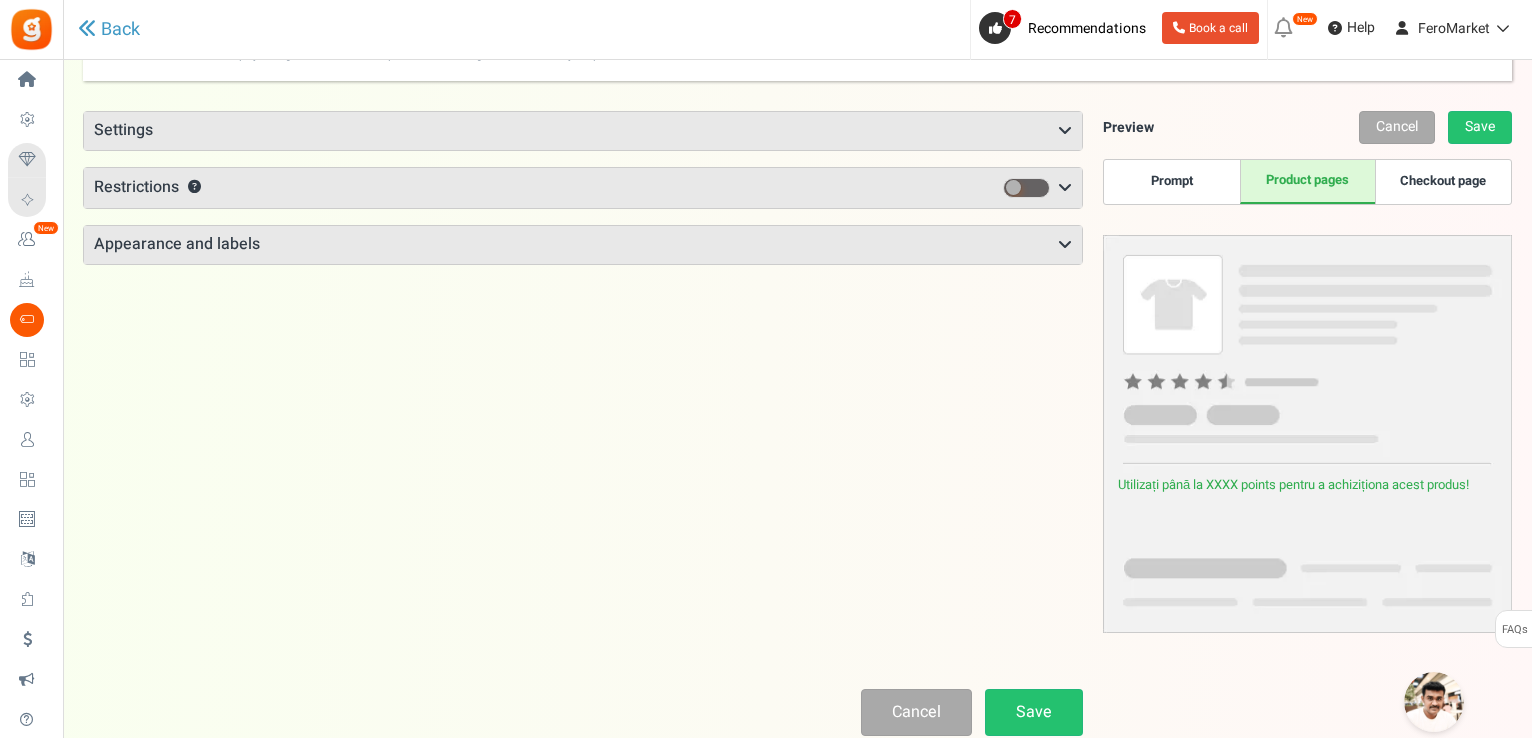 click on "Prompt" at bounding box center (1171, 182) 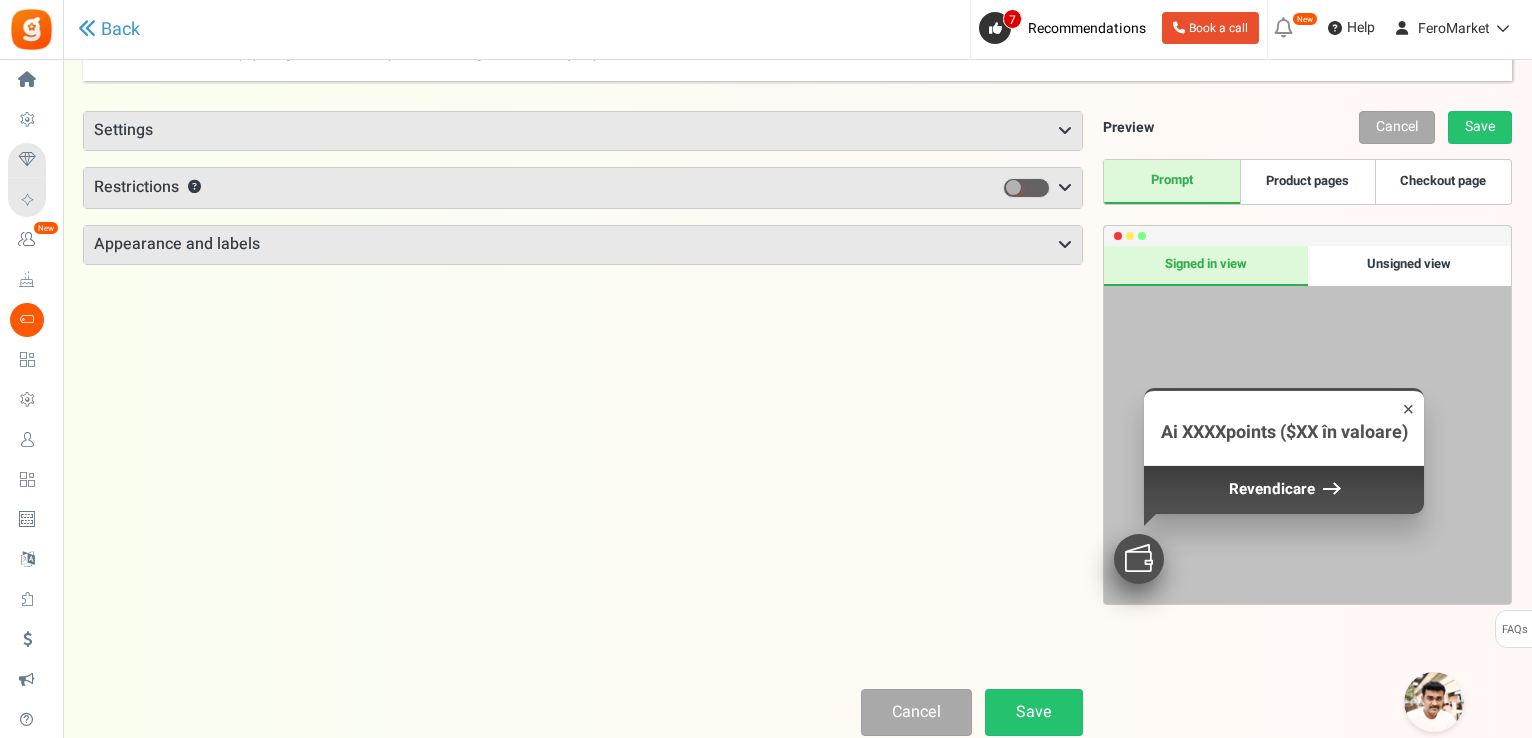 click on "Appearance and labels" at bounding box center [583, 245] 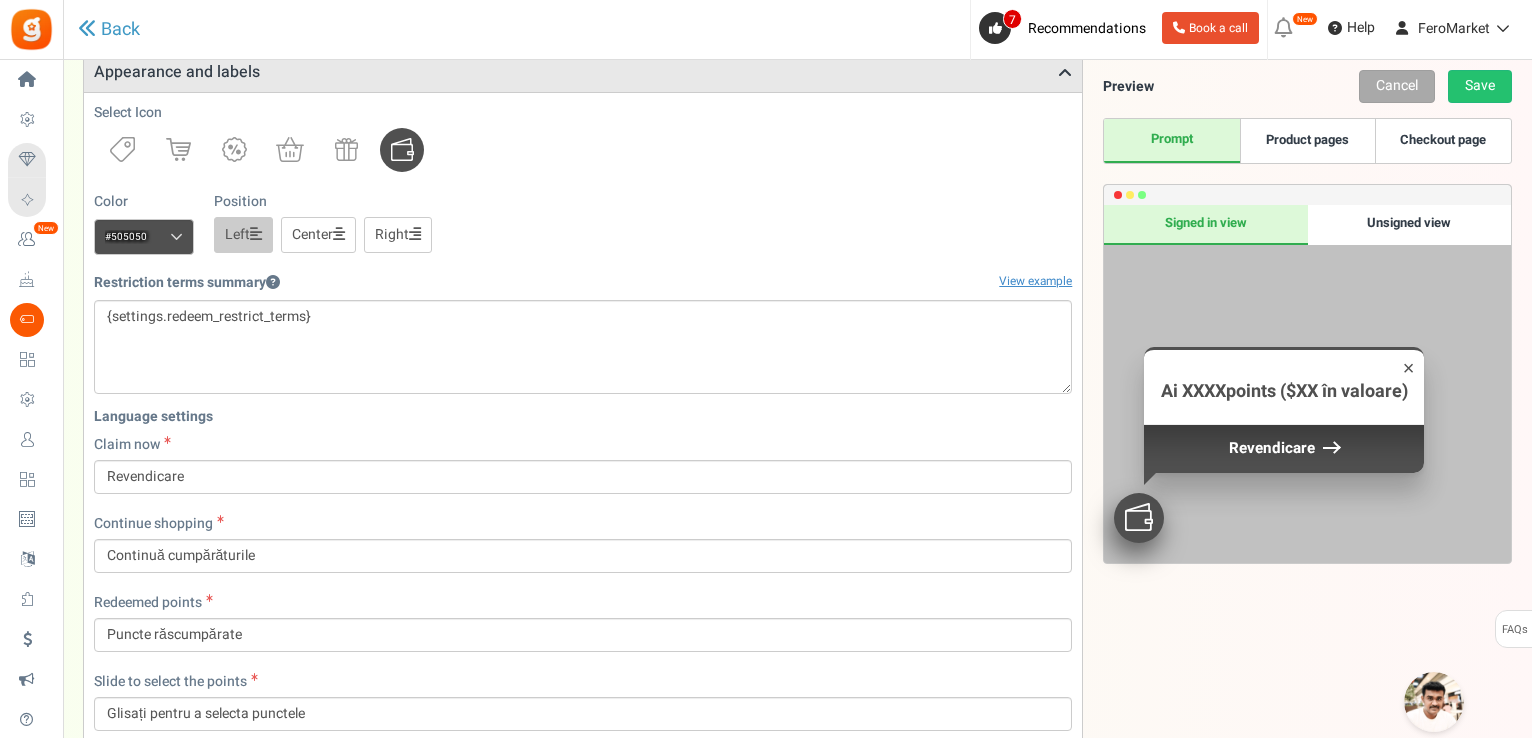 scroll, scrollTop: 276, scrollLeft: 0, axis: vertical 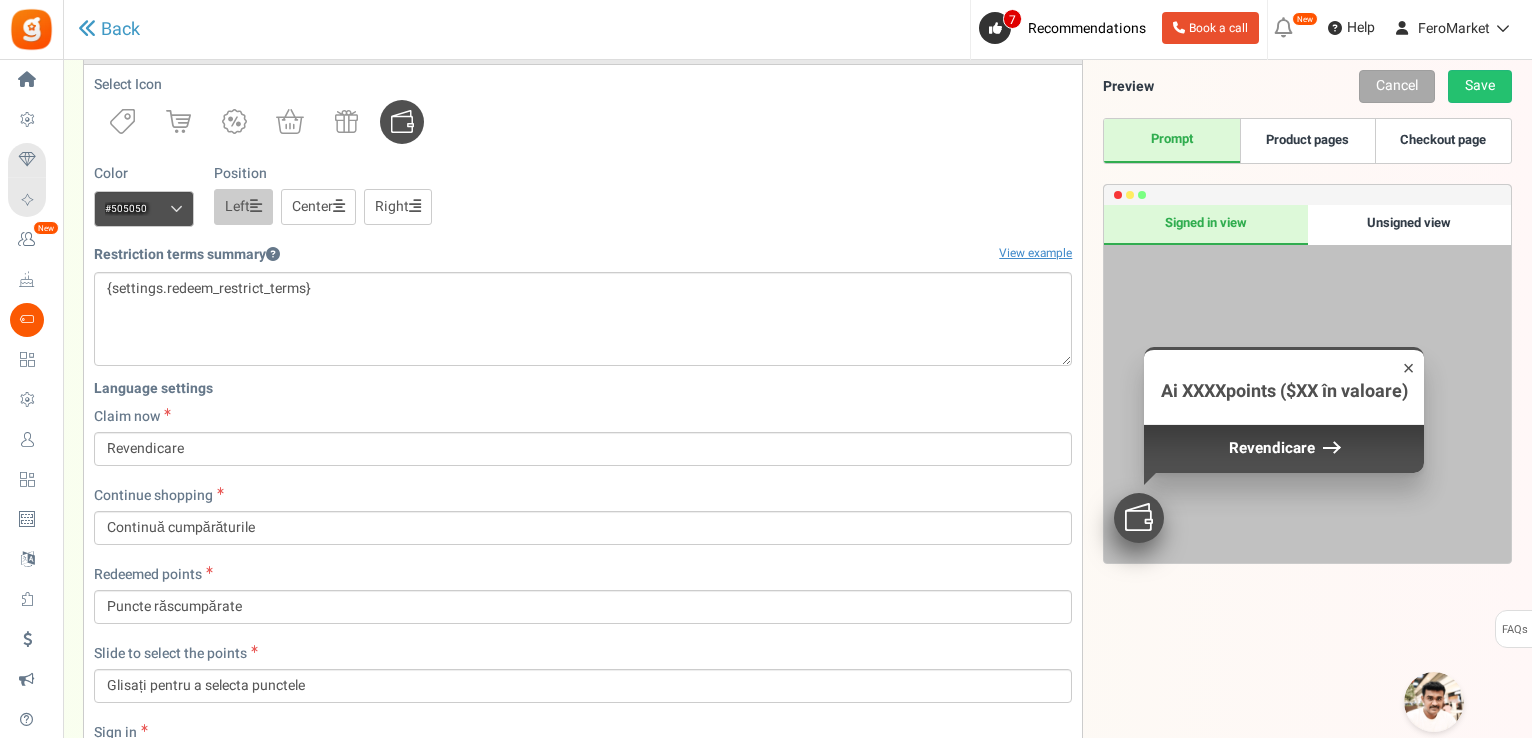 click on "Center" at bounding box center [318, 207] 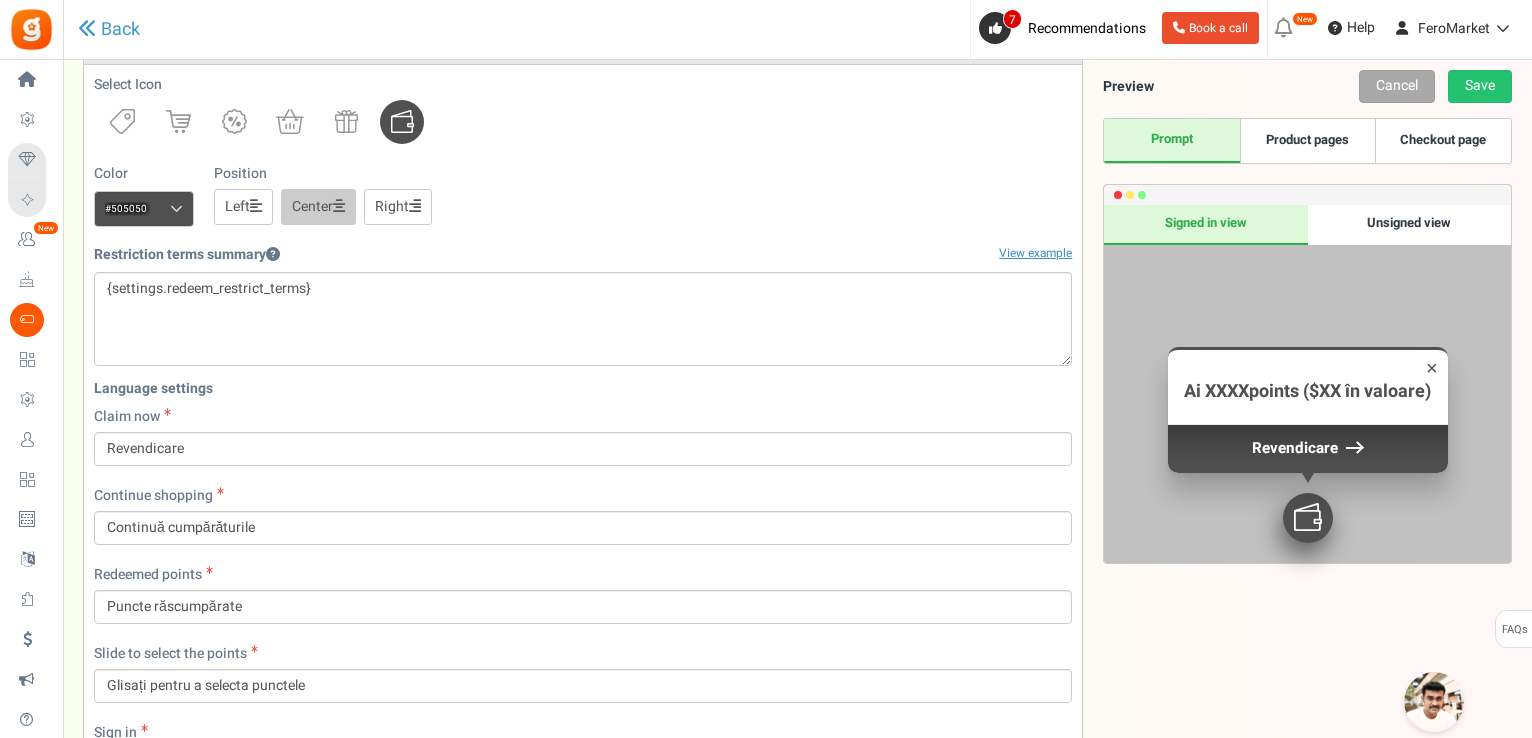 click on "Left" at bounding box center [243, 207] 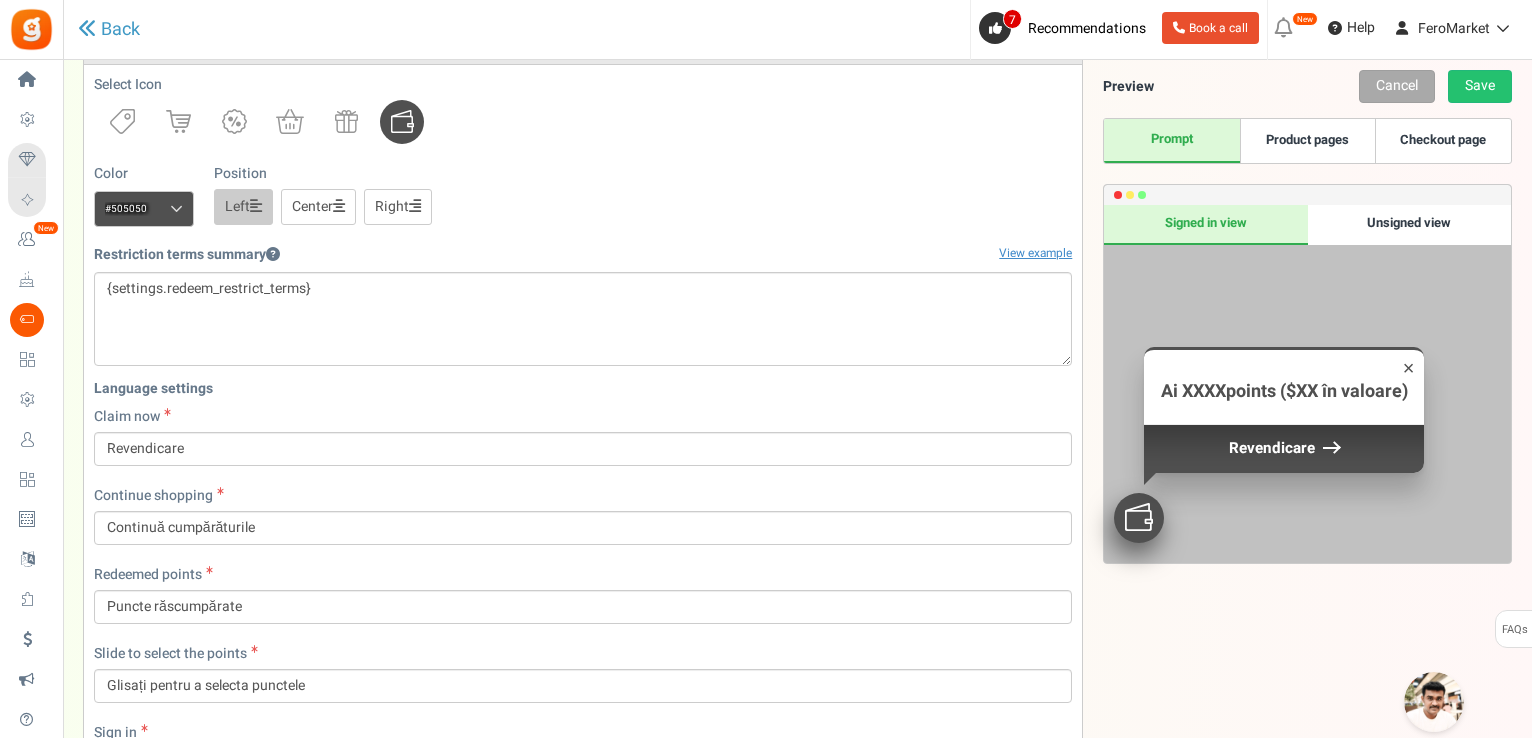click on "Right" at bounding box center [398, 207] 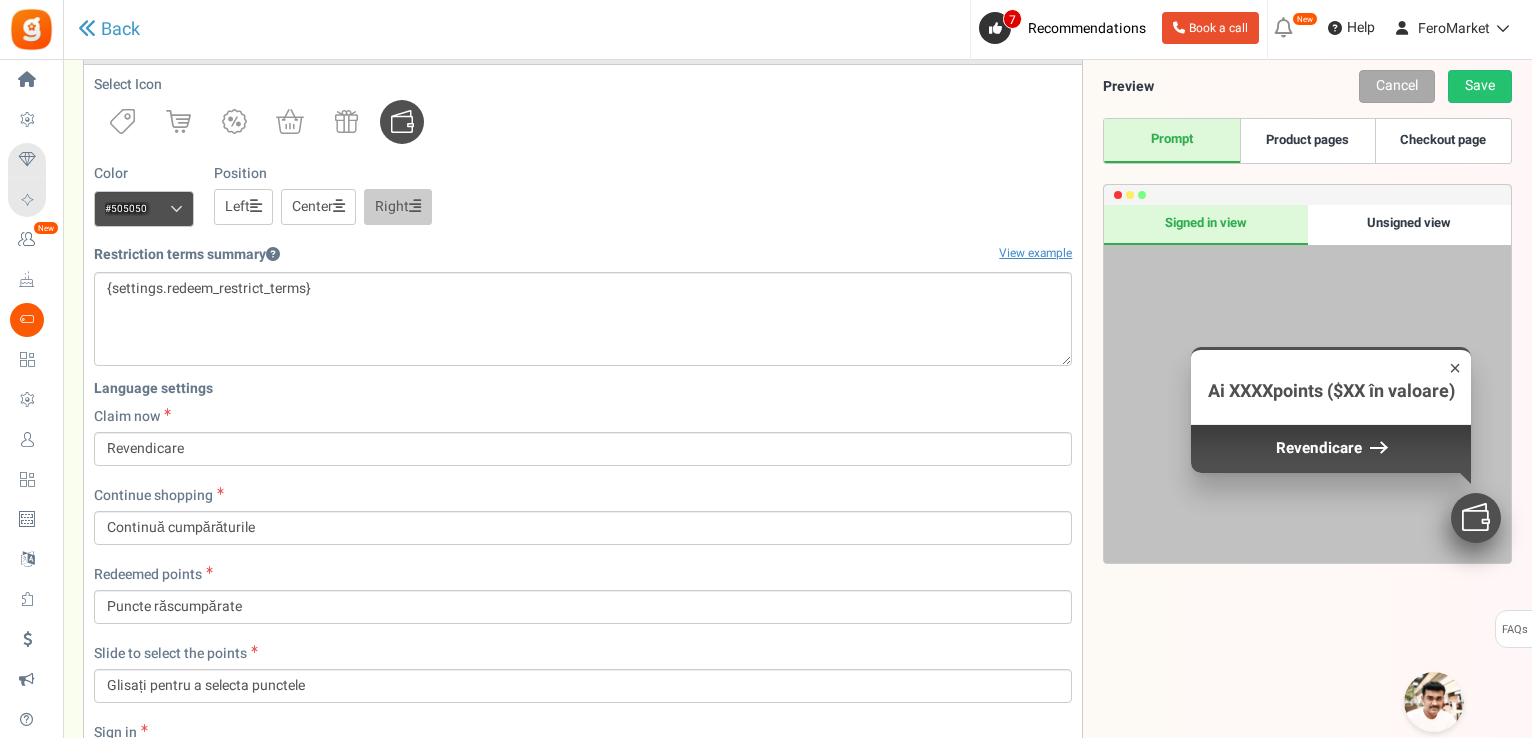 click on "Left" at bounding box center (243, 207) 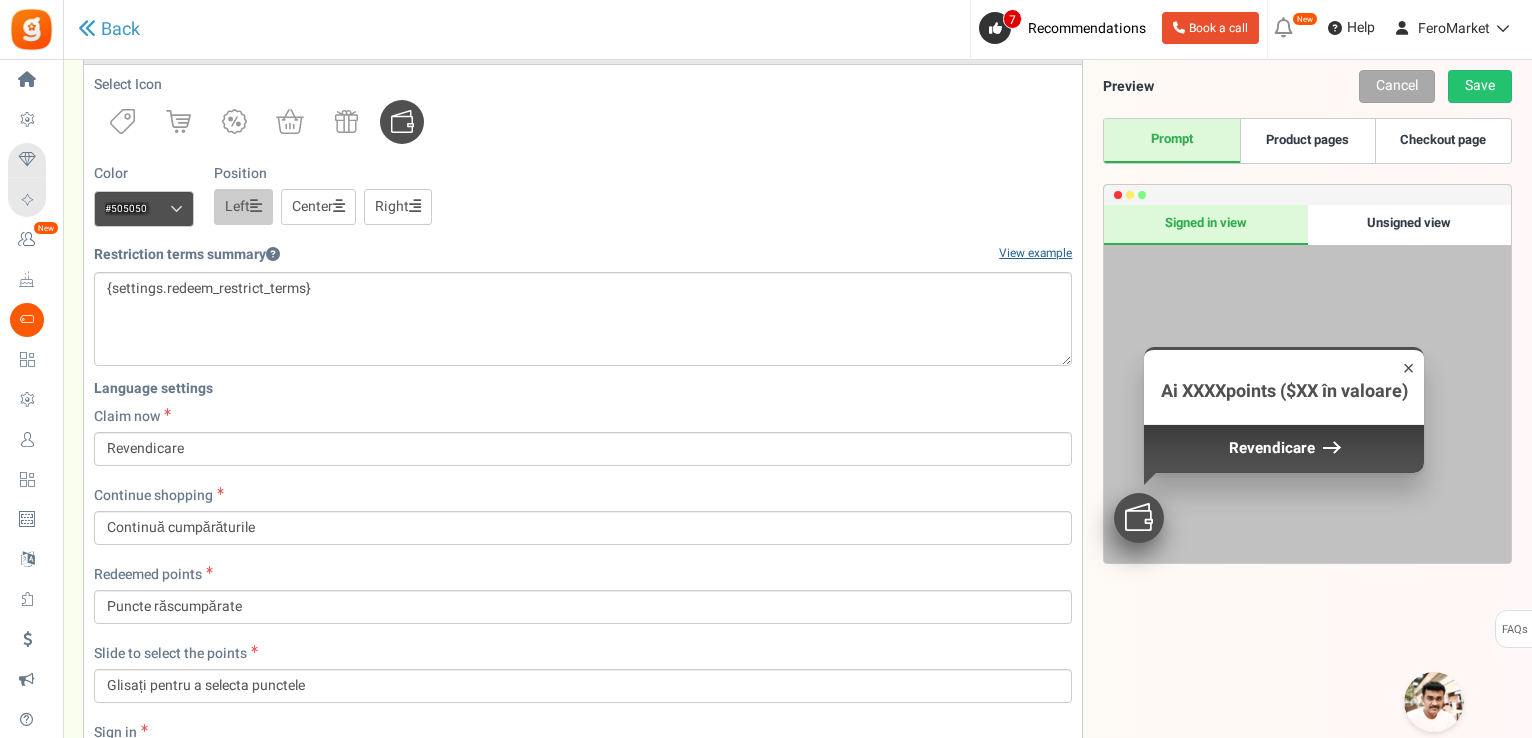 click on "View example" at bounding box center [1035, 253] 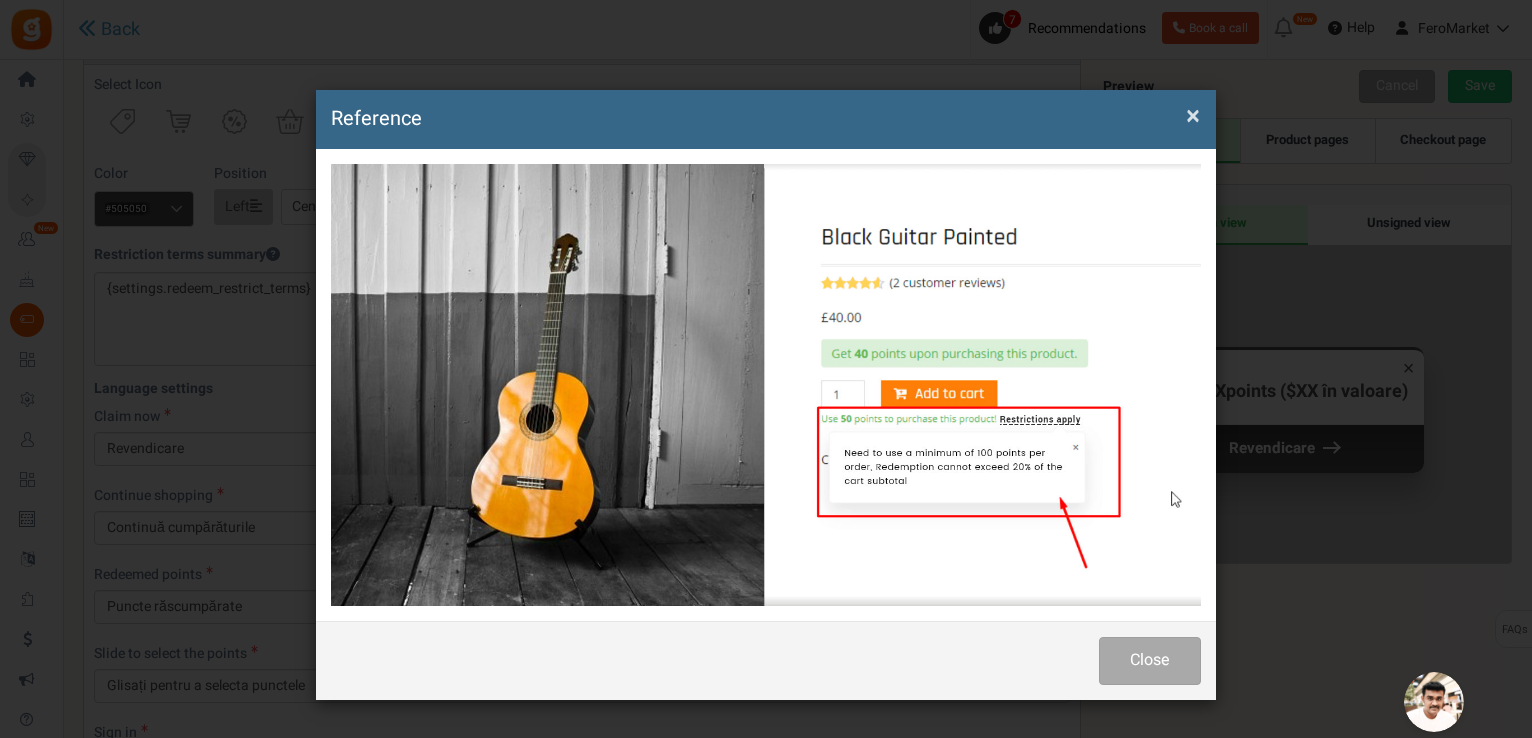 scroll, scrollTop: 0, scrollLeft: 0, axis: both 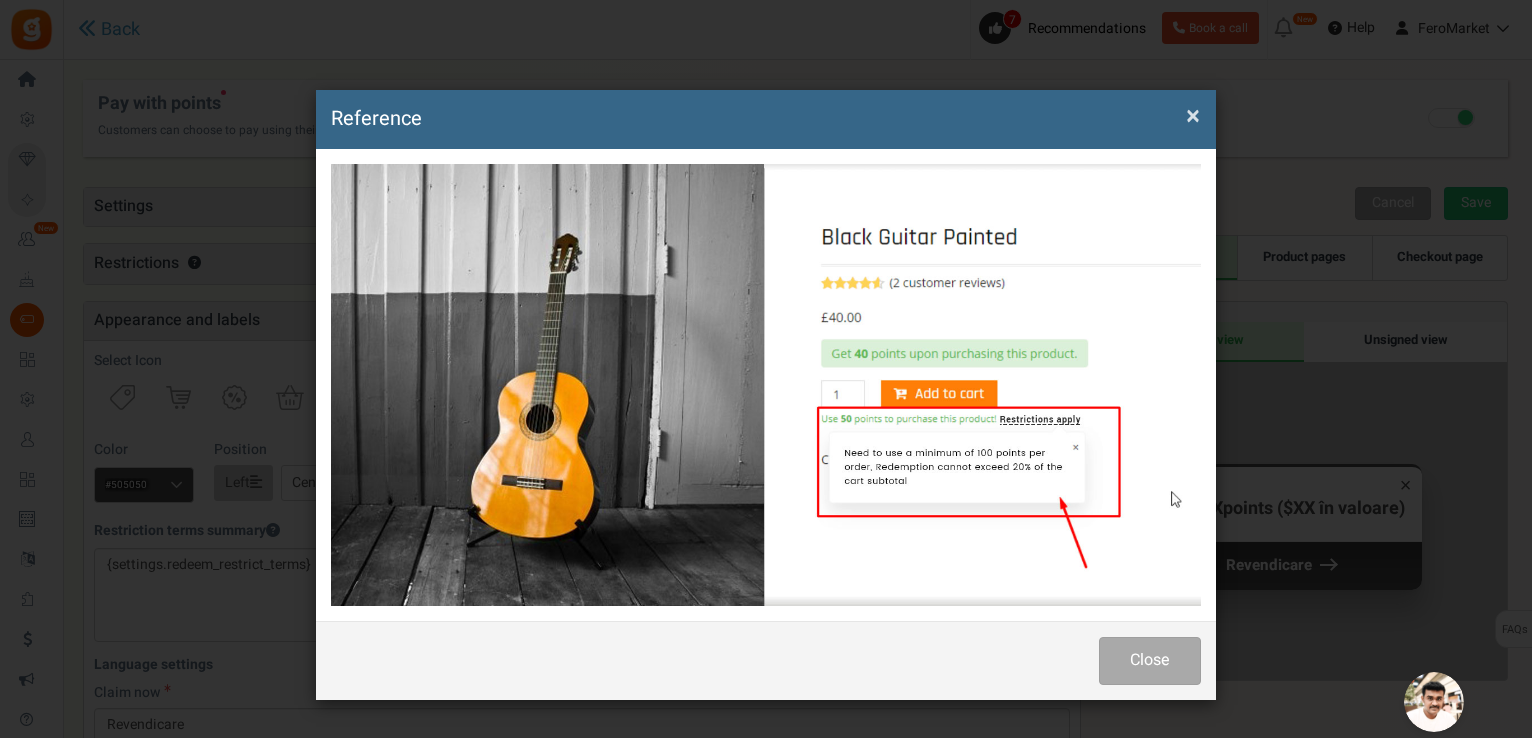 click on "×" at bounding box center (1193, 116) 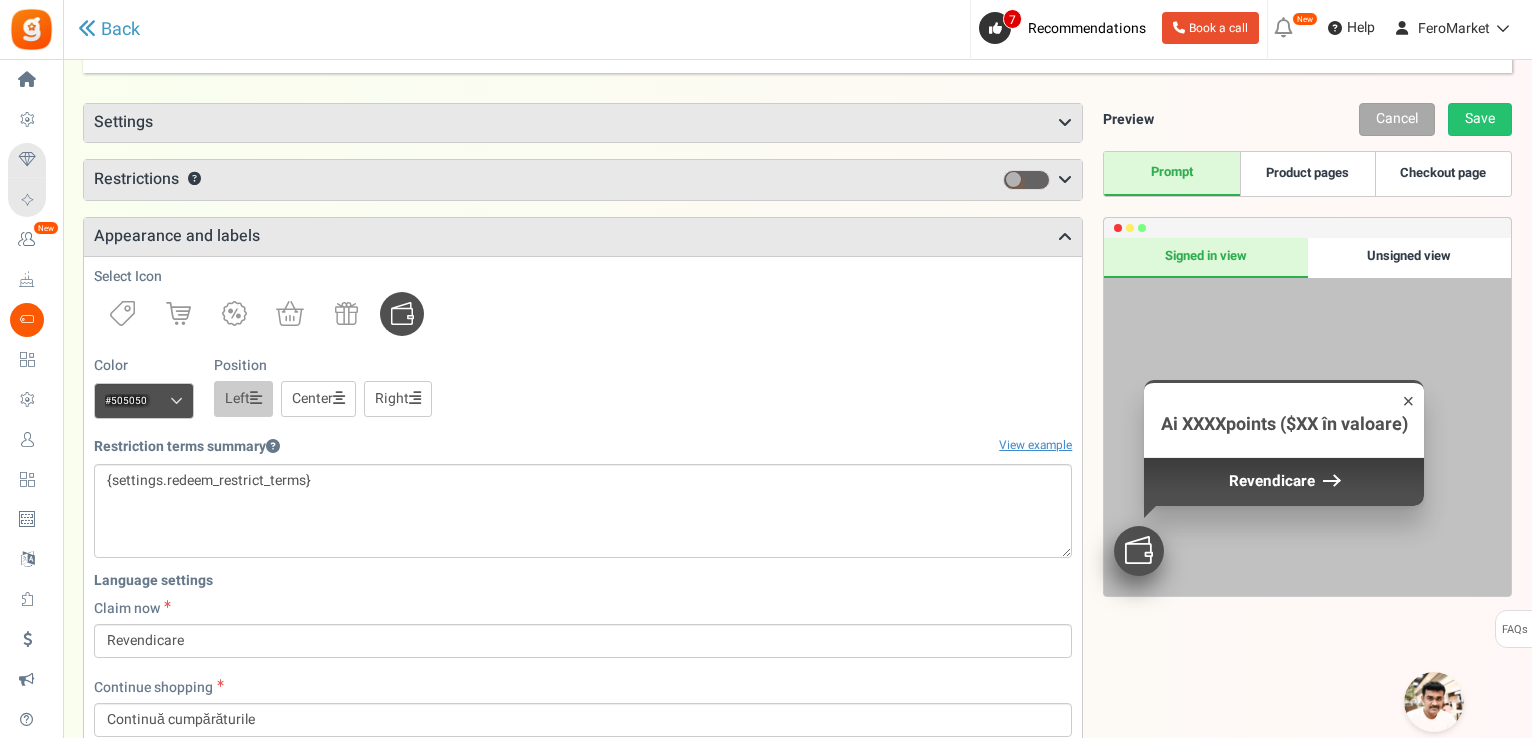scroll, scrollTop: 200, scrollLeft: 0, axis: vertical 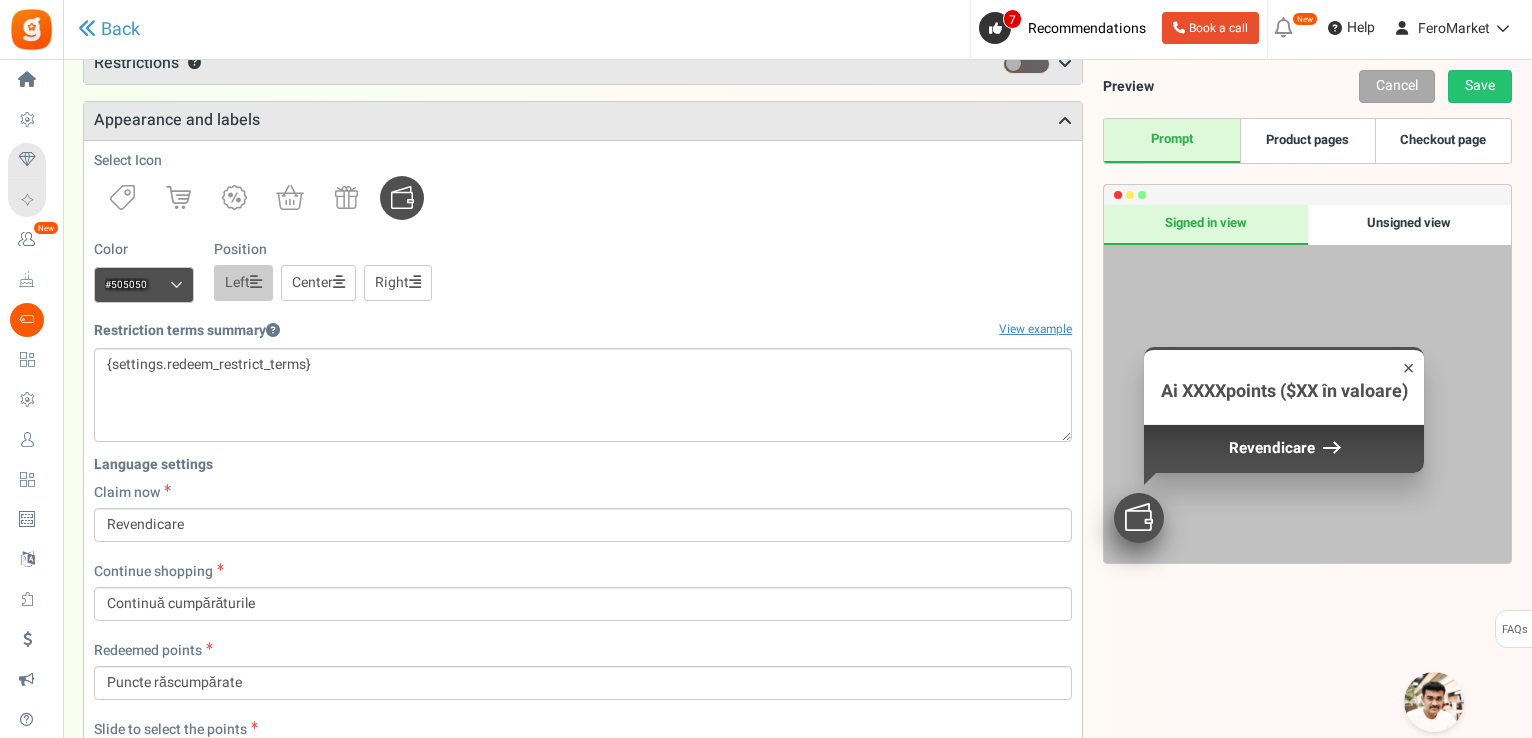 click on "Position" at bounding box center [240, 250] 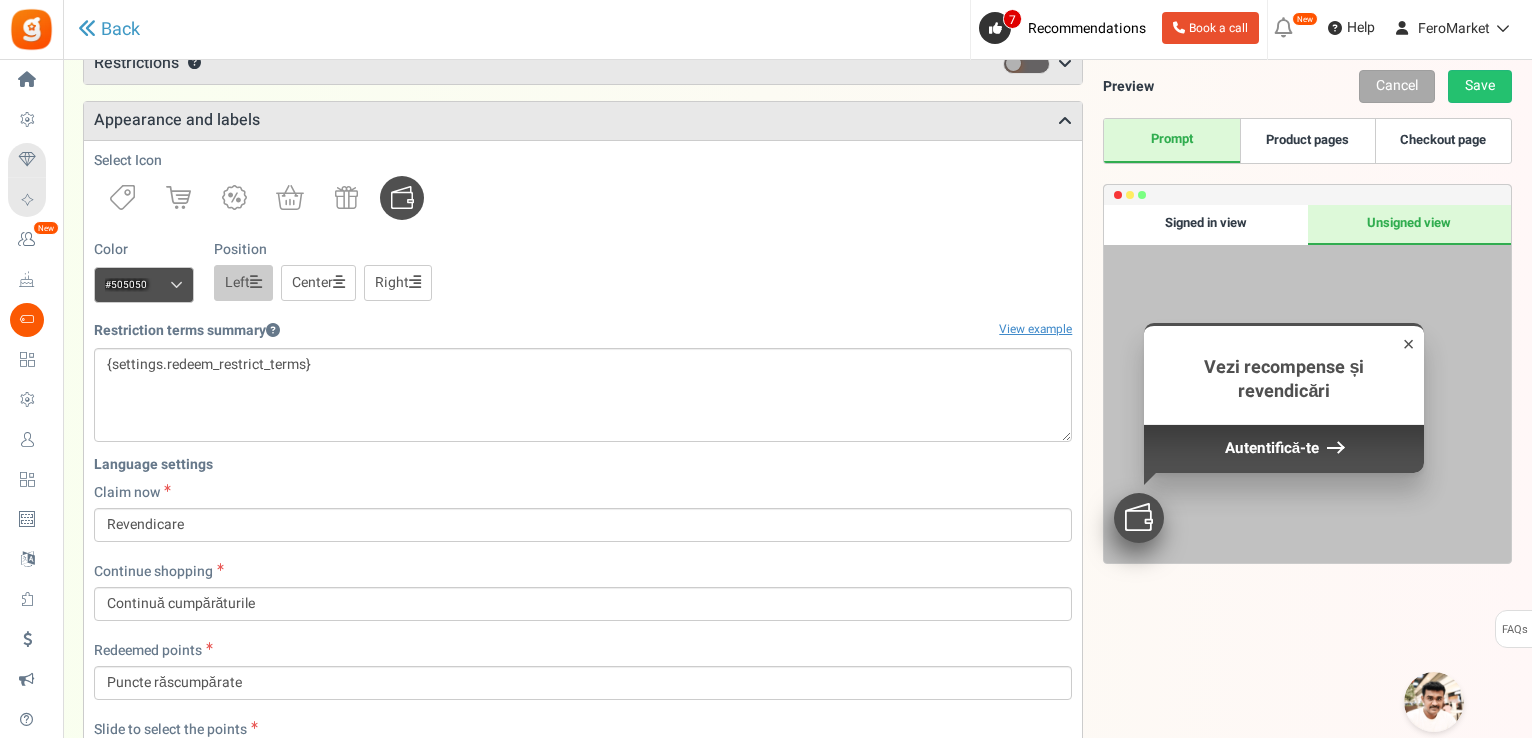 click on "Signed in view" at bounding box center (1205, 225) 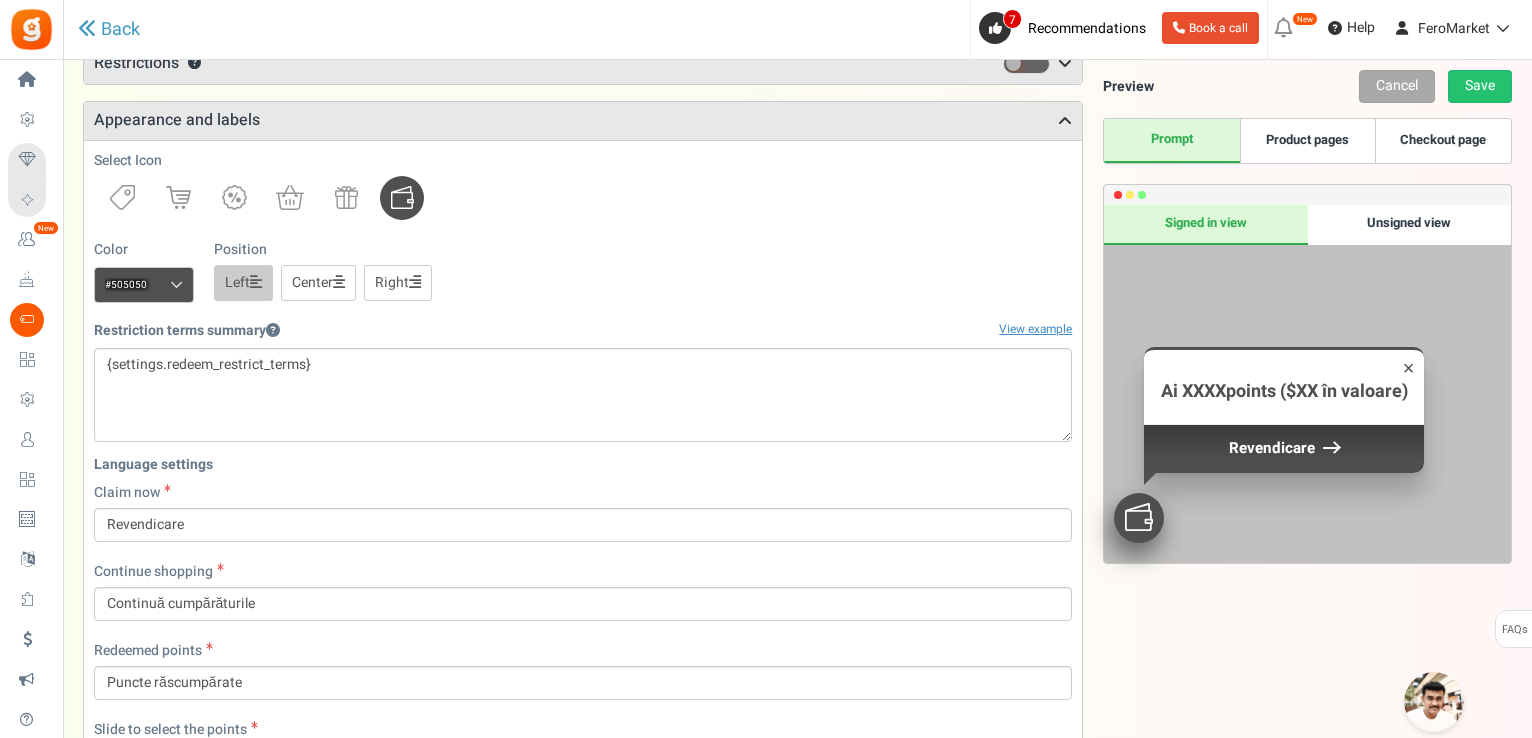 click on "Unsigned view" at bounding box center (1409, 225) 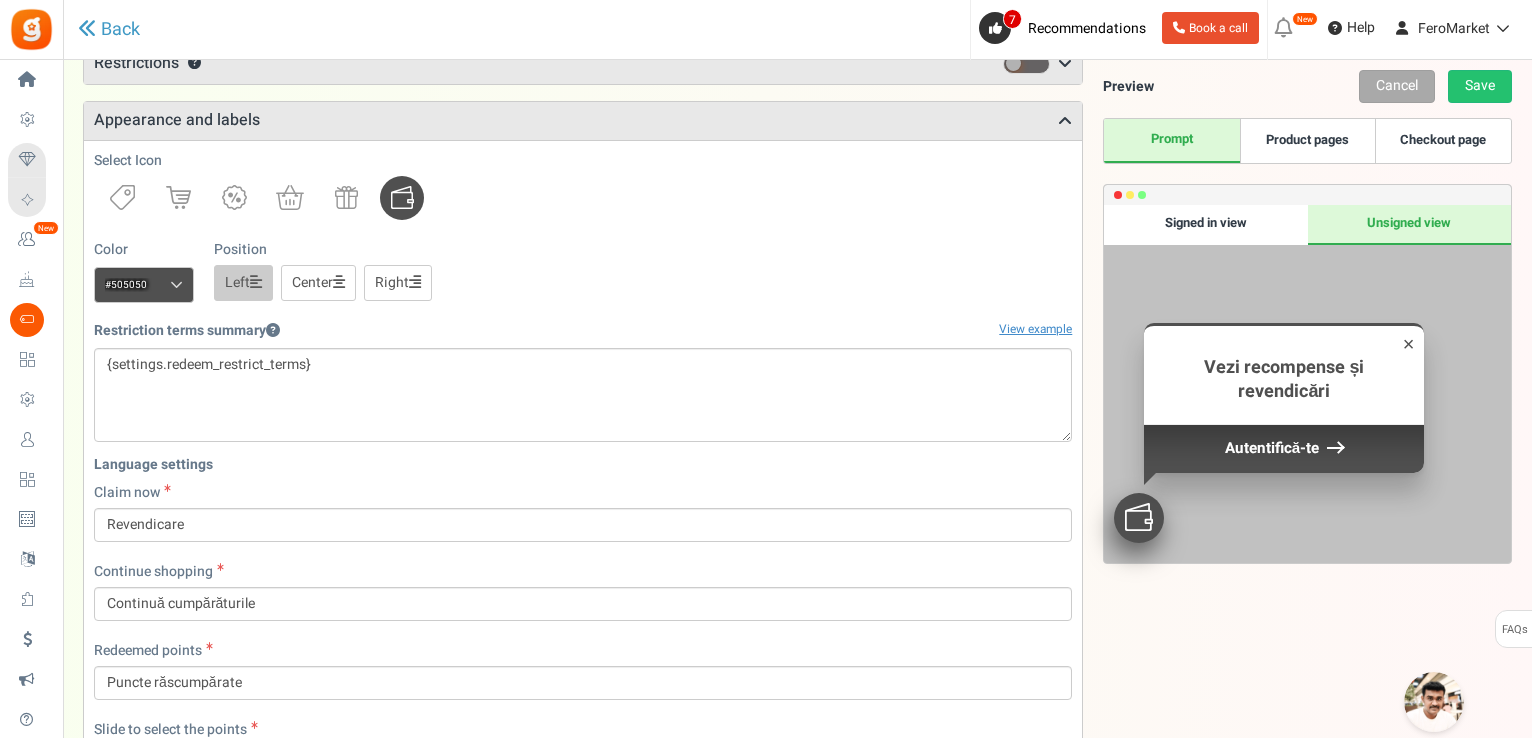 click on "Signed in view" at bounding box center (1205, 225) 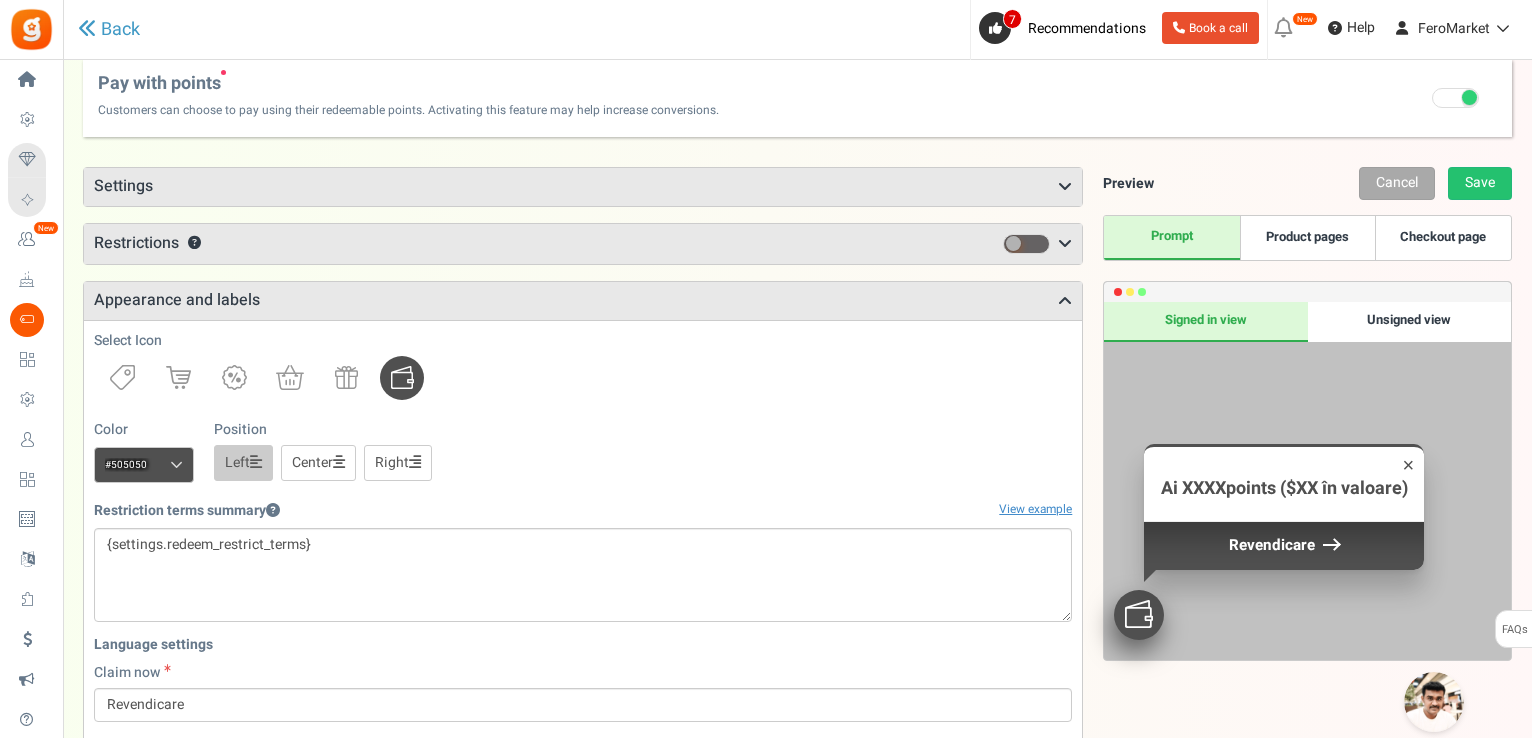 scroll, scrollTop: 0, scrollLeft: 0, axis: both 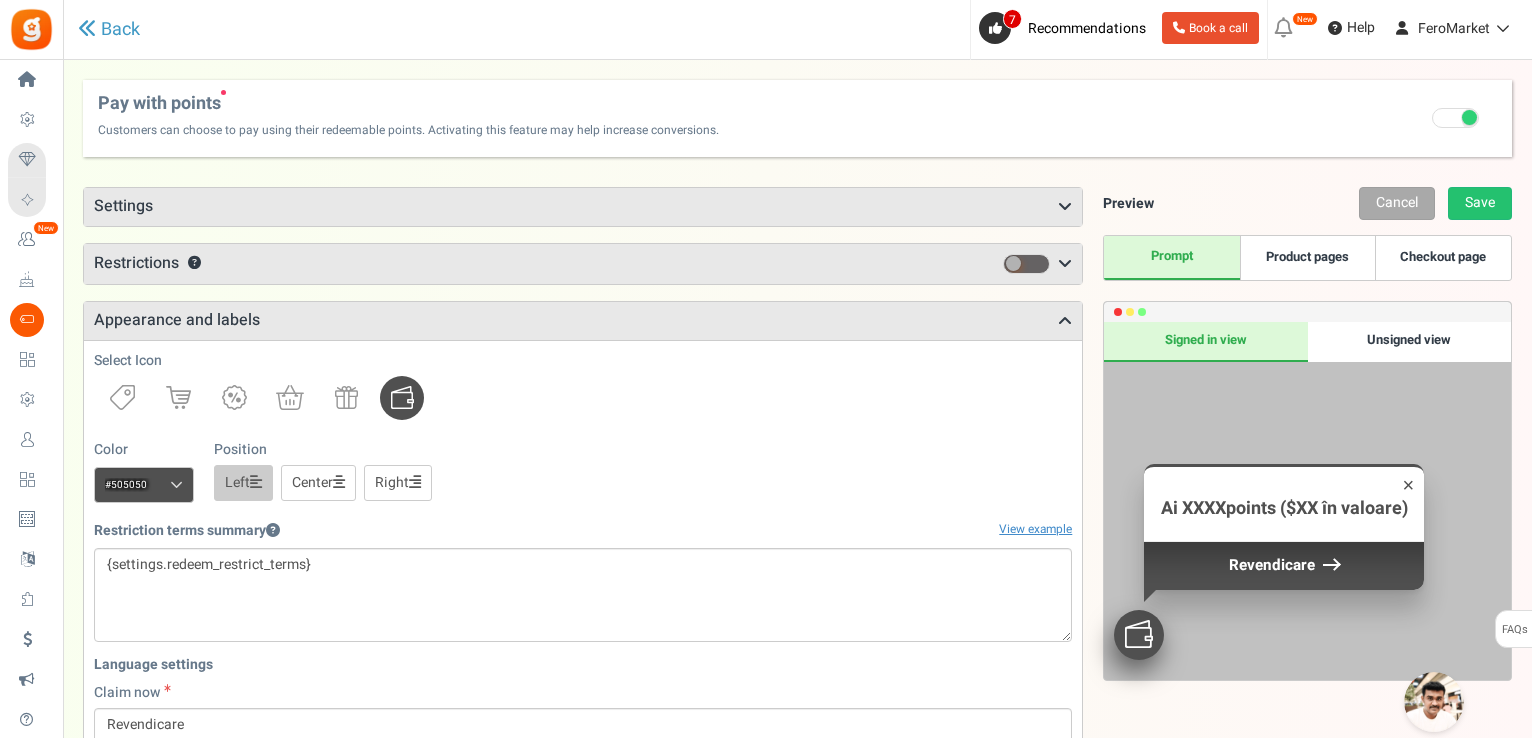 click at bounding box center [1455, 118] 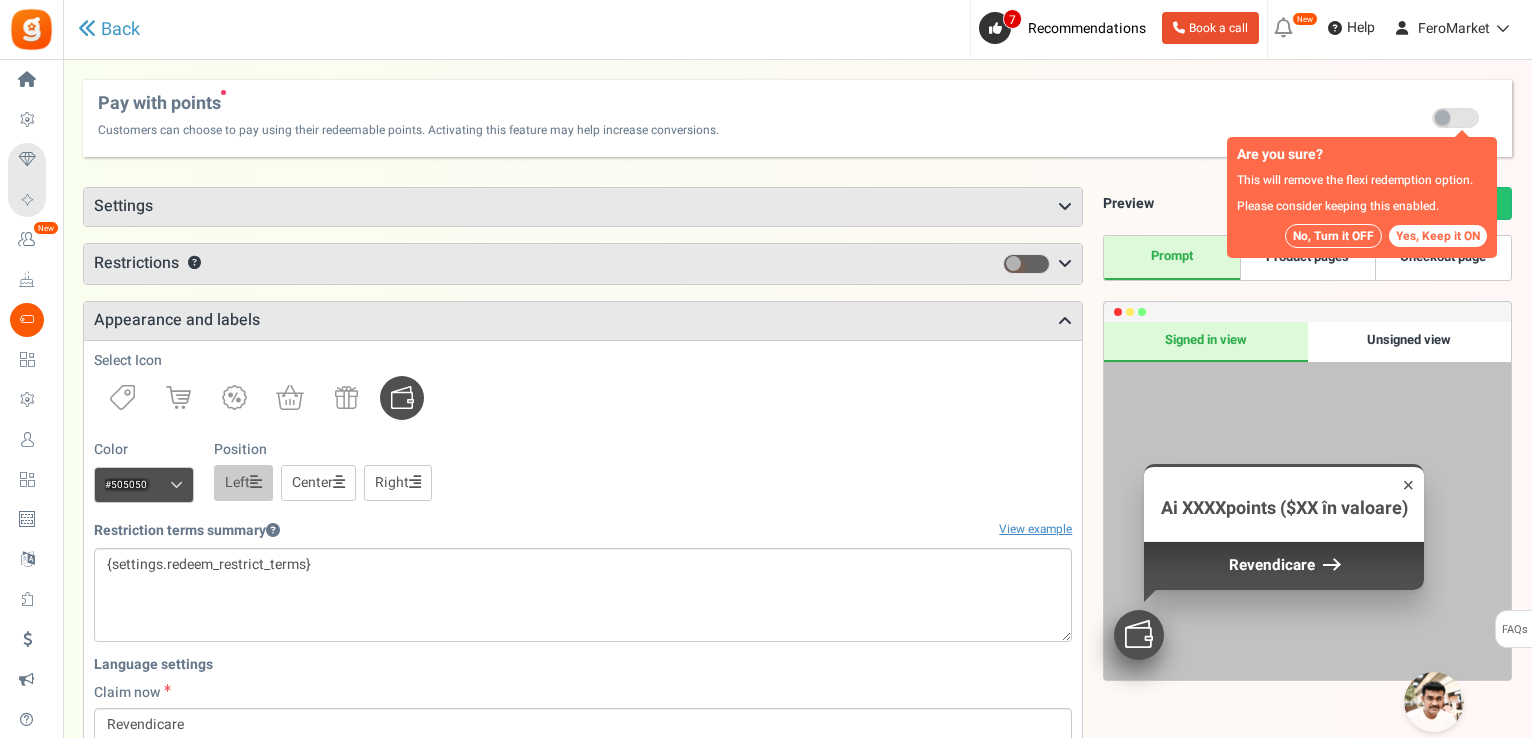 click on "Pay with points  New
Customers can choose to pay using their redeemable points. Activating this feature may help increase conversions.
Recommended: Turn On
Are you sure?
This will remove the flexi redemption option.
Please consider keeping this enabled.
No, Turn it OFF
Yes, Keep it ON
Recommended: Turn on
Turning pay with points on will increase your visitor engagement, sign ups and sales." at bounding box center (797, 118) 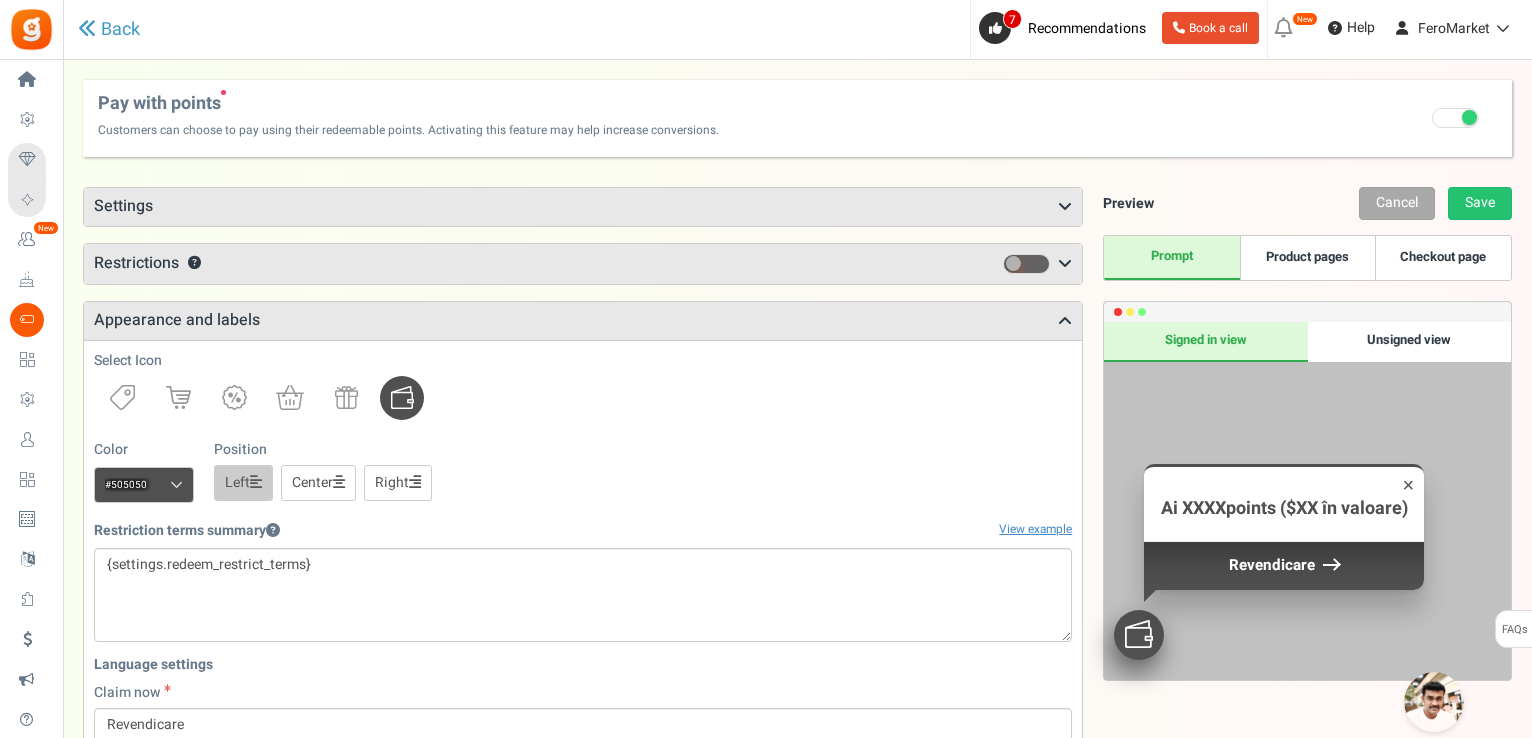 click on "Settings" at bounding box center (583, 207) 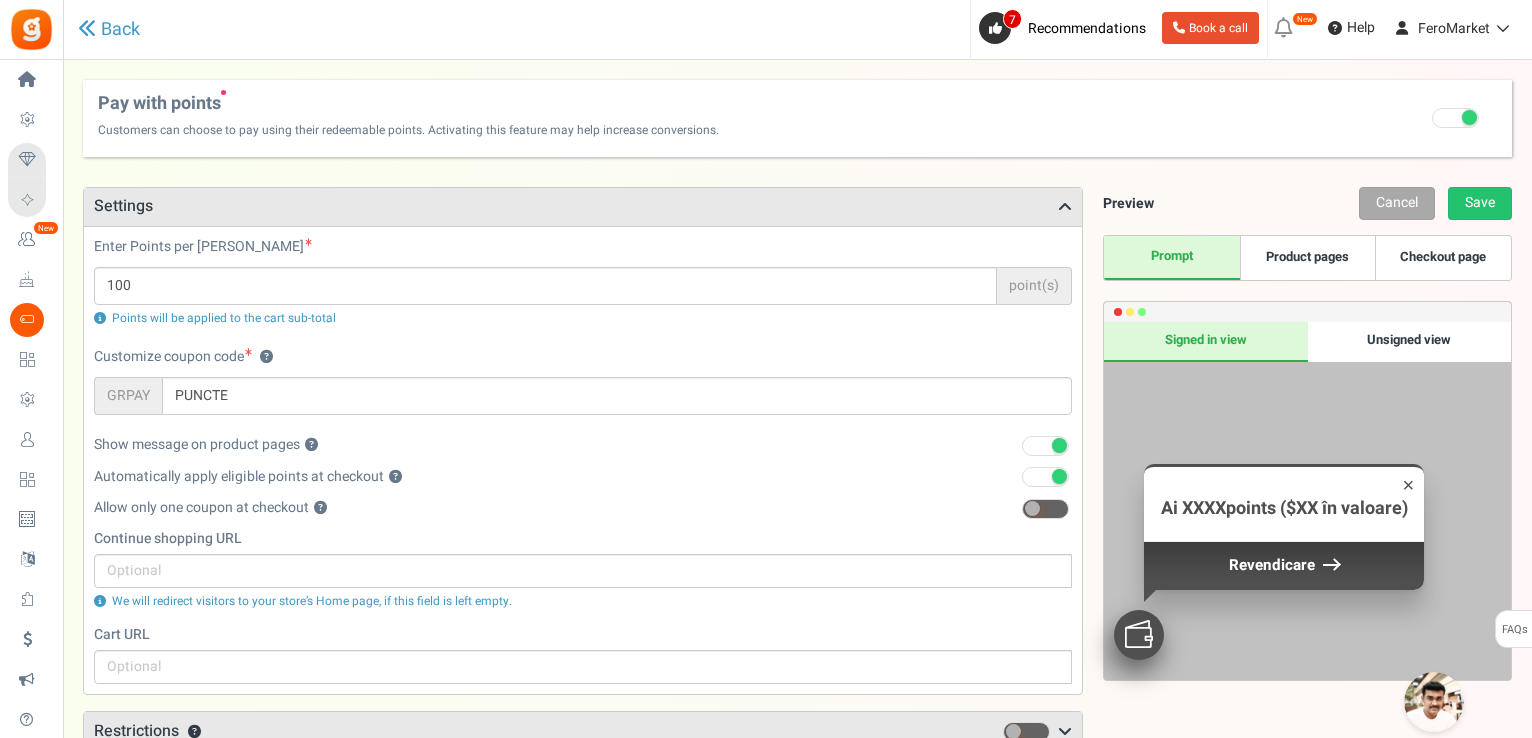 click on "Settings" at bounding box center [583, 207] 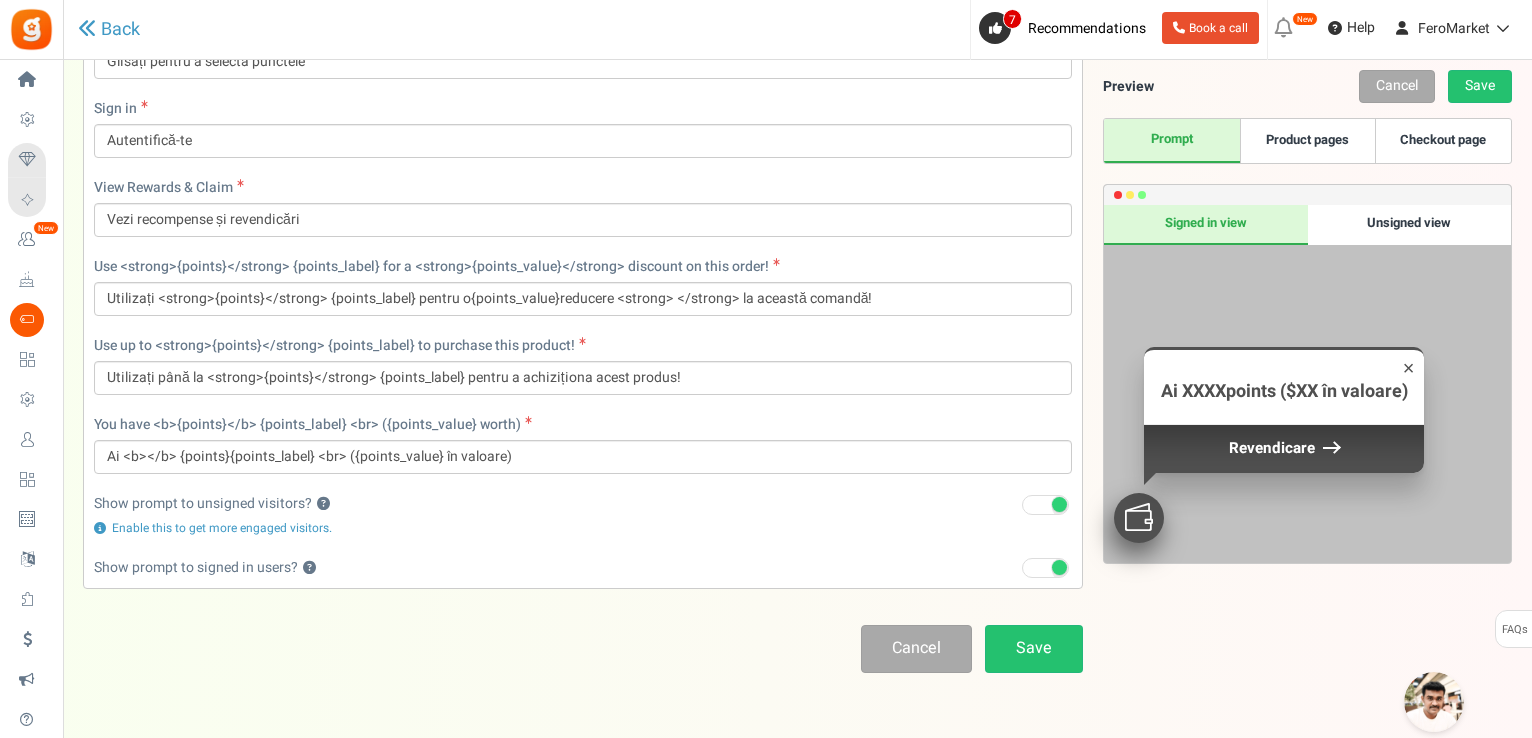 scroll, scrollTop: 855, scrollLeft: 0, axis: vertical 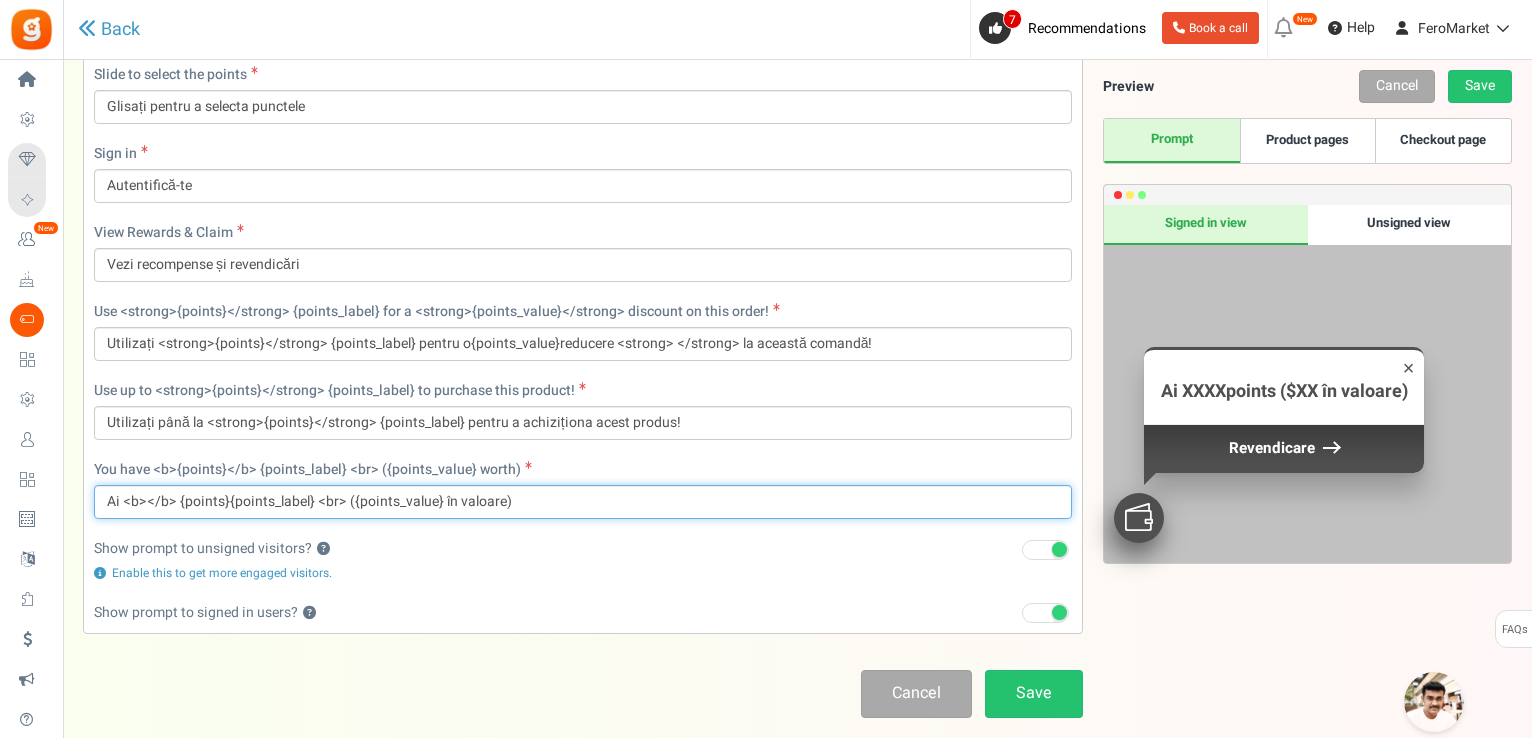 click on "Ai <b></b> {points}{points_label} <br> ({points_value} în valoare)" at bounding box center [583, 502] 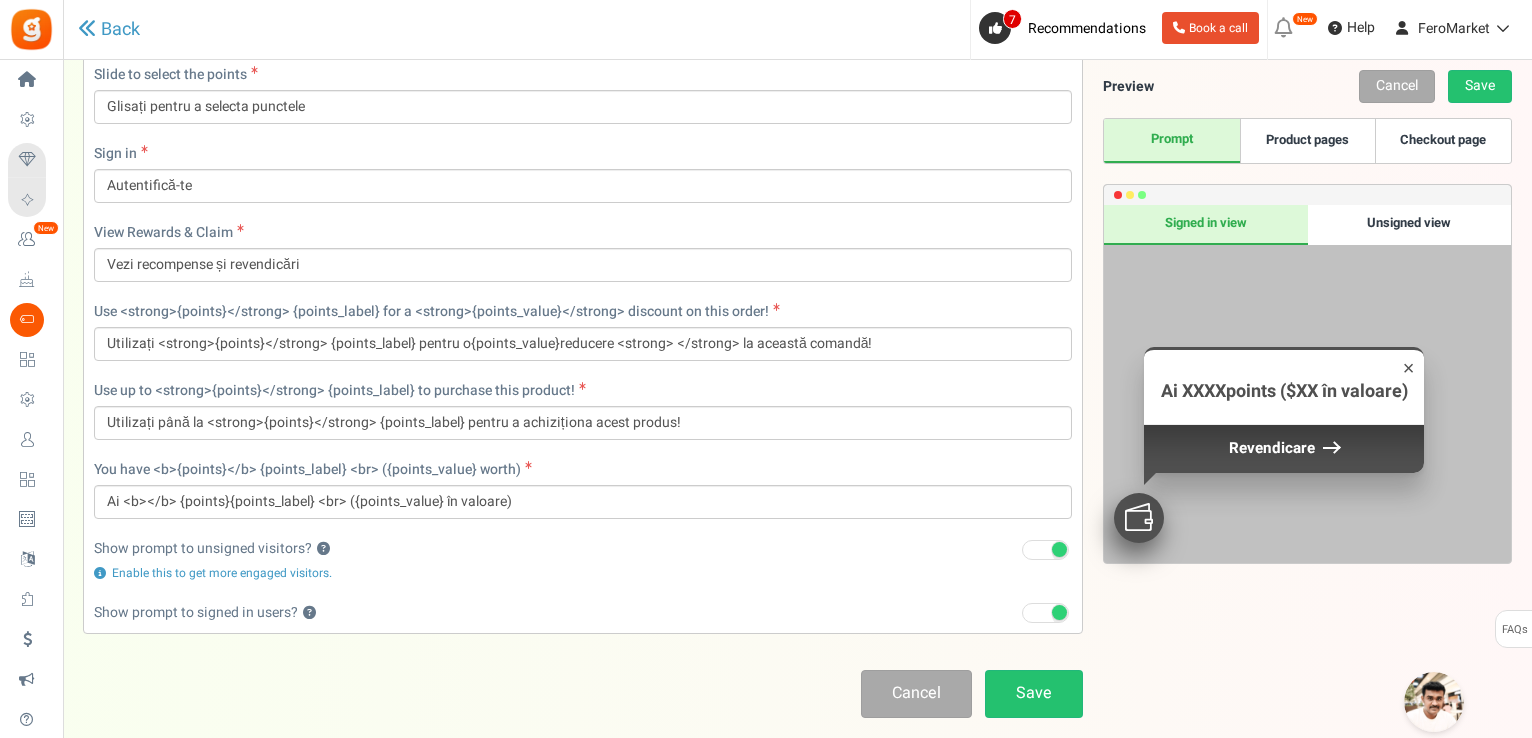 click on "Enable this to get more engaged visitors." at bounding box center [222, 573] 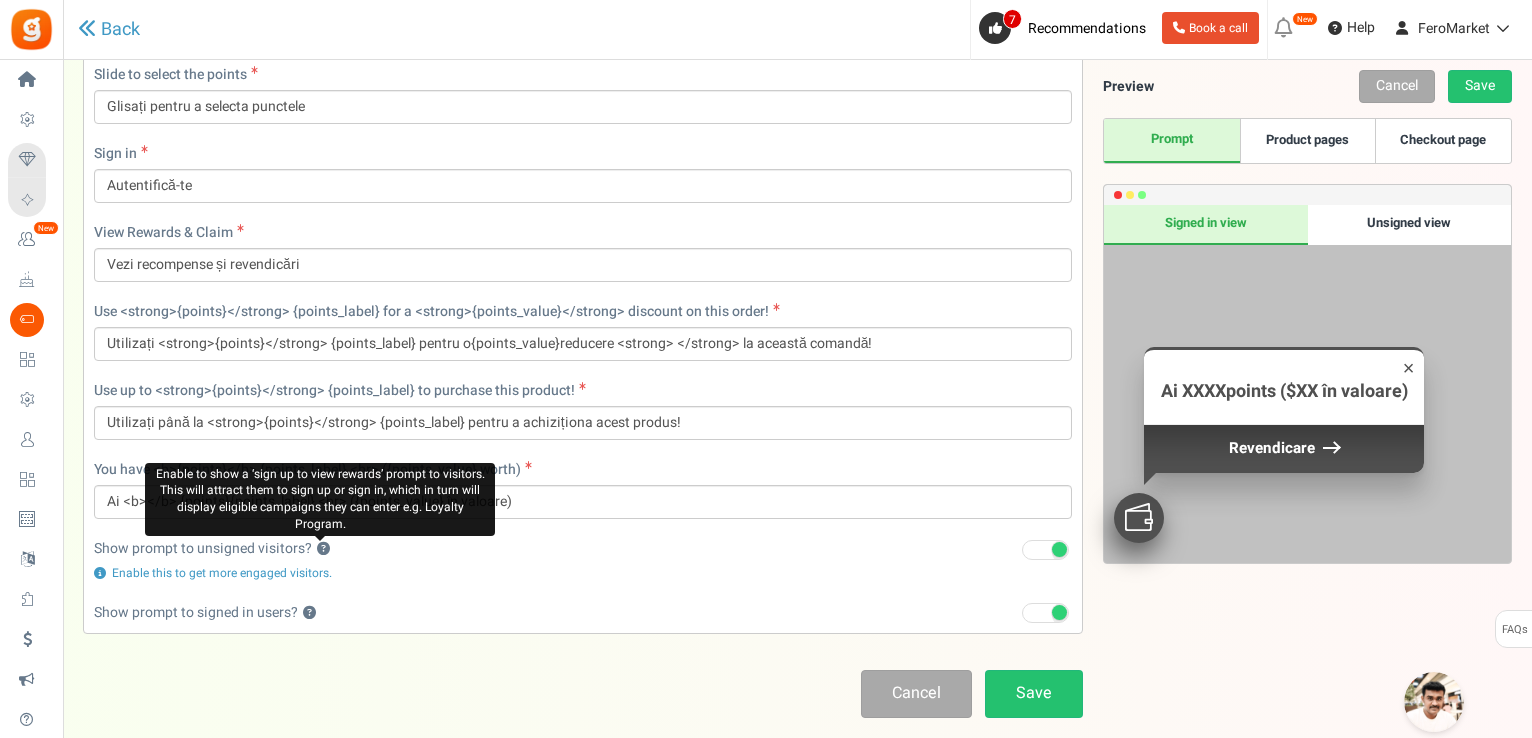 click on "?" at bounding box center [323, 549] 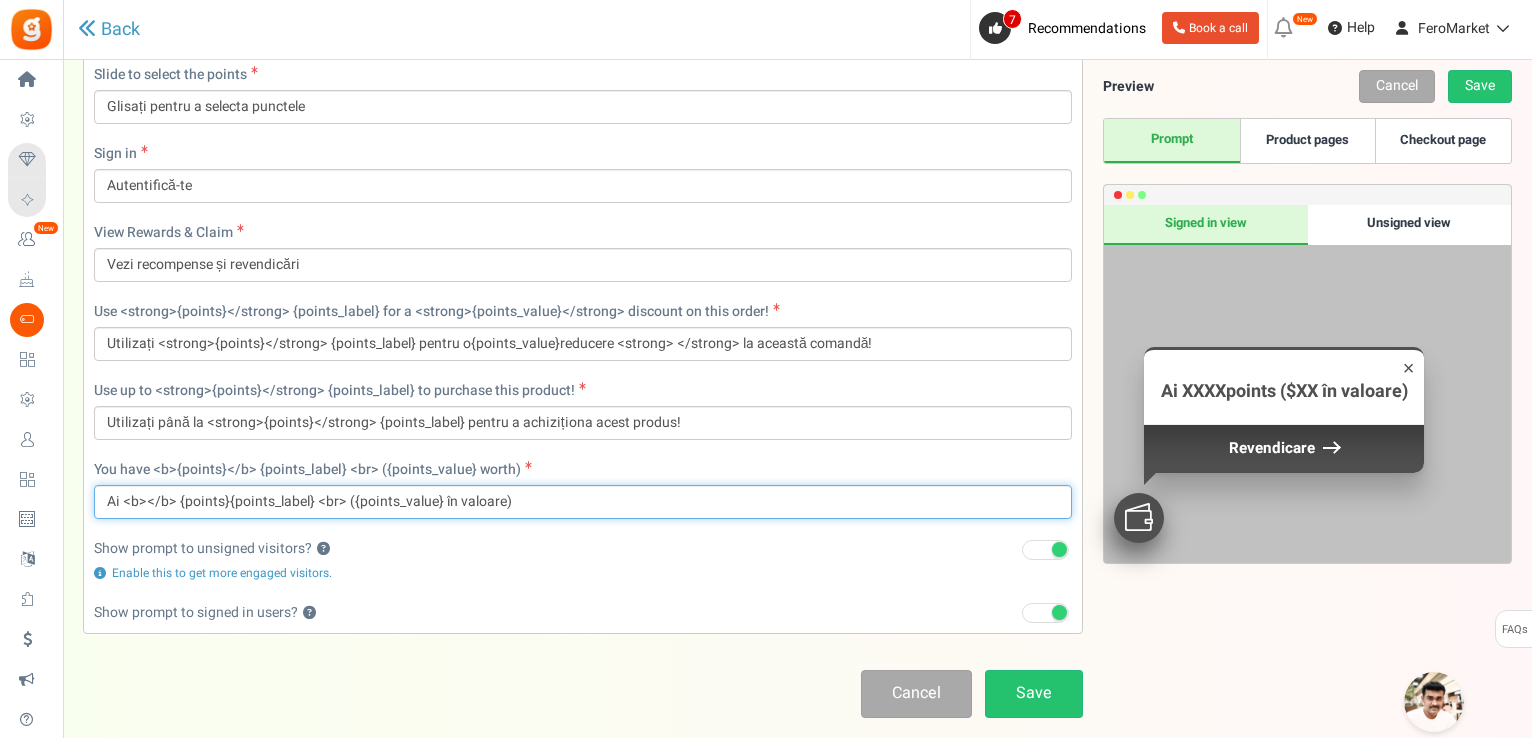 click on "Ai <b></b> {points}{points_label} <br> ({points_value} în valoare)" at bounding box center [583, 502] 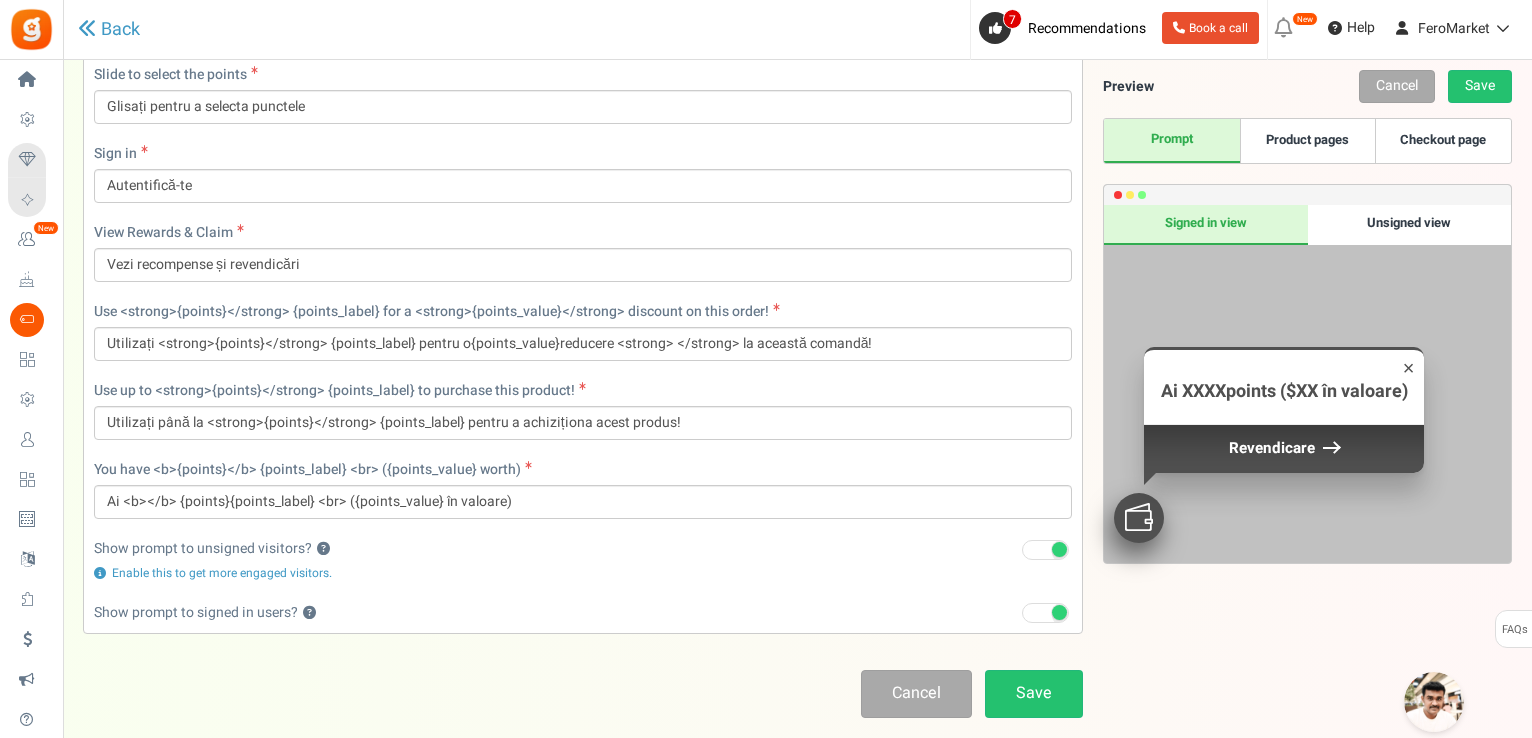 click at bounding box center (1434, 702) 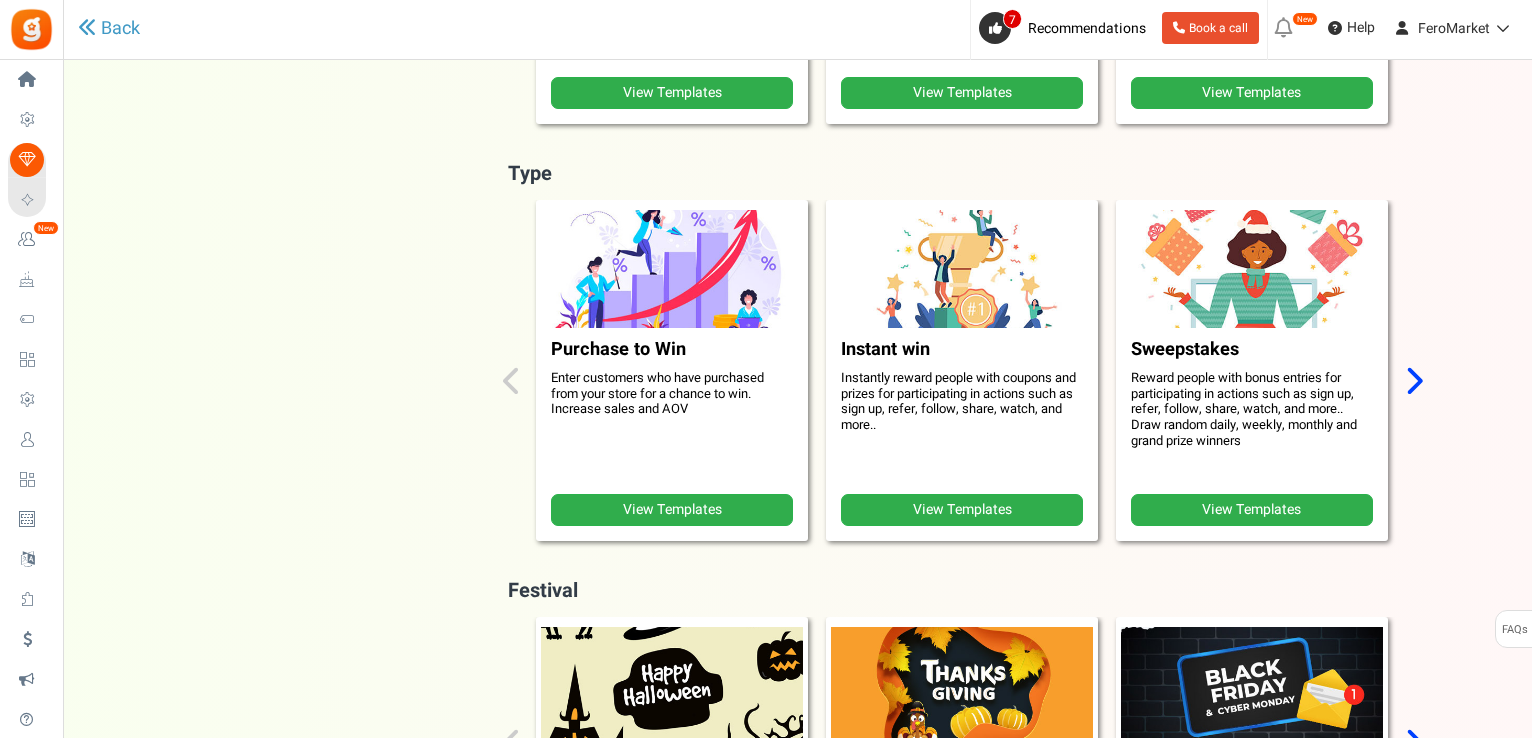 scroll, scrollTop: 604, scrollLeft: 0, axis: vertical 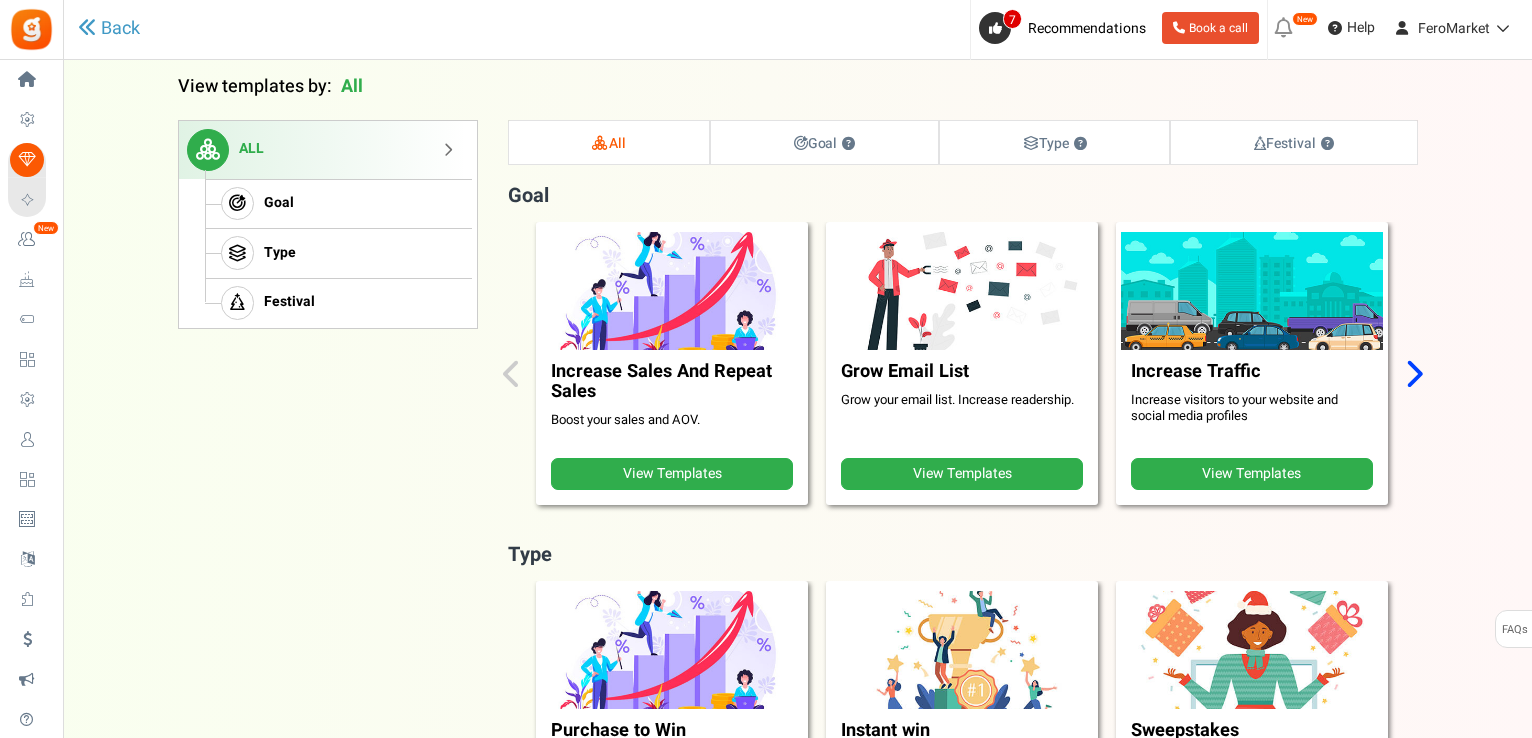 click on "All
Goal
?
Type
?
Festival
?" at bounding box center (963, 687) 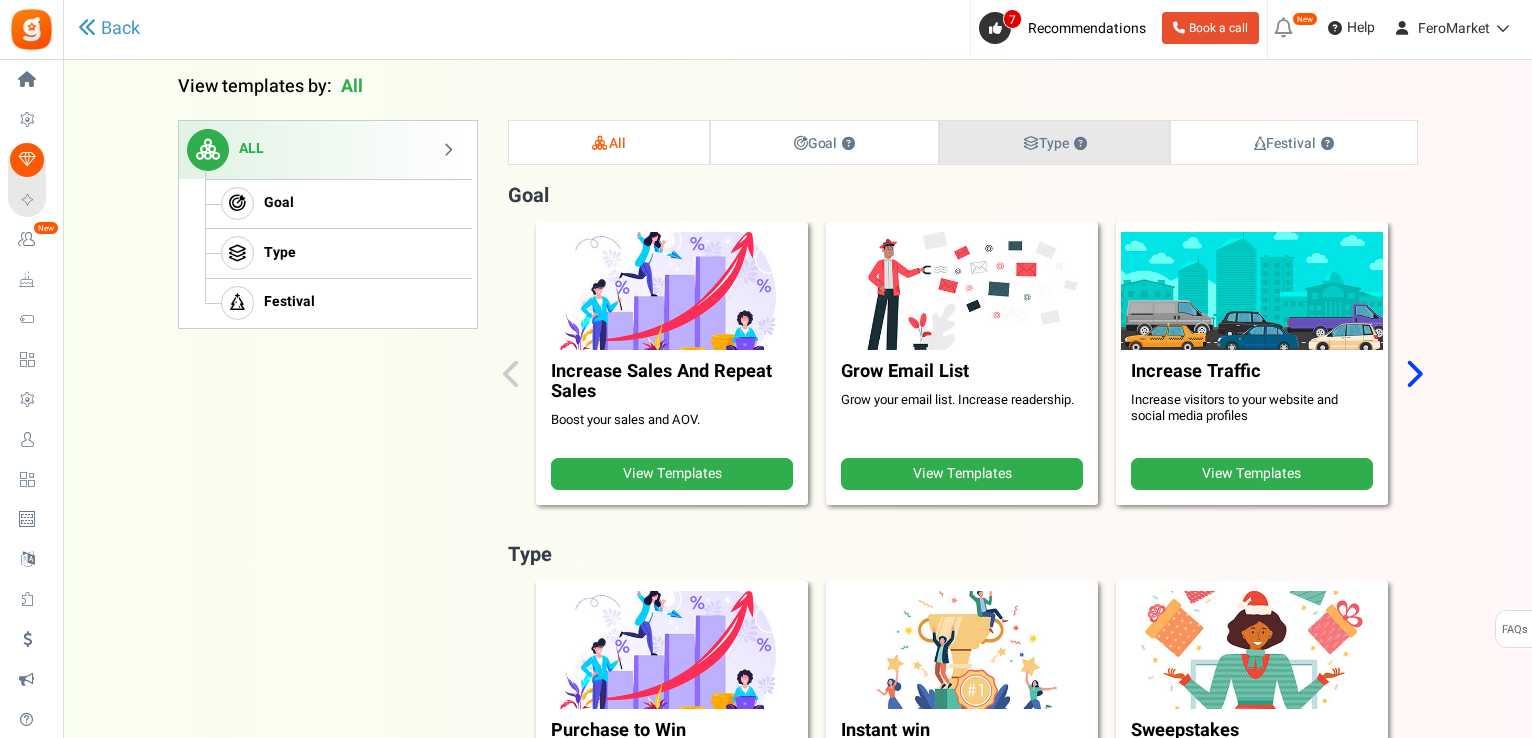 click on "Type
?" at bounding box center [1054, 142] 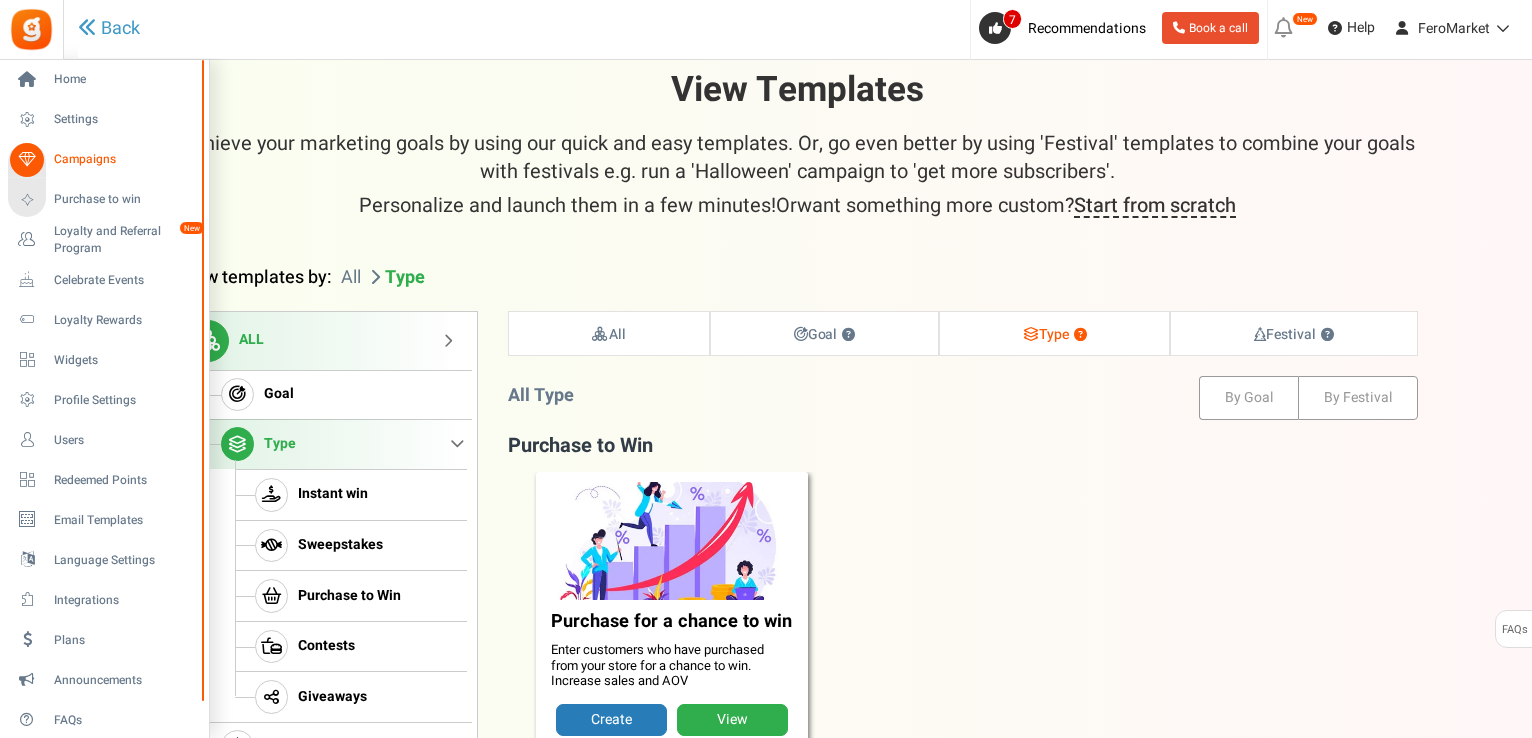 scroll, scrollTop: 0, scrollLeft: 0, axis: both 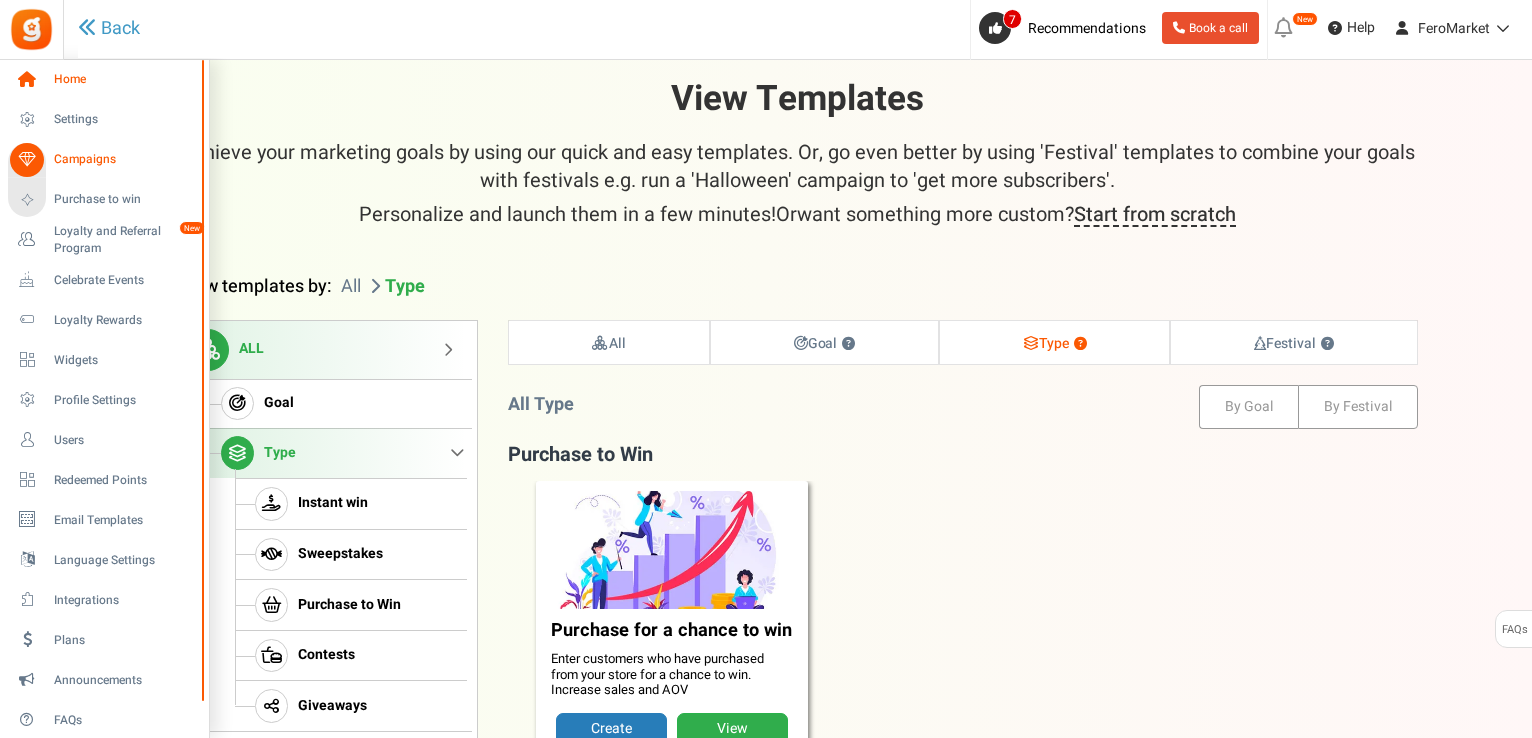 click on "Home" at bounding box center [104, 80] 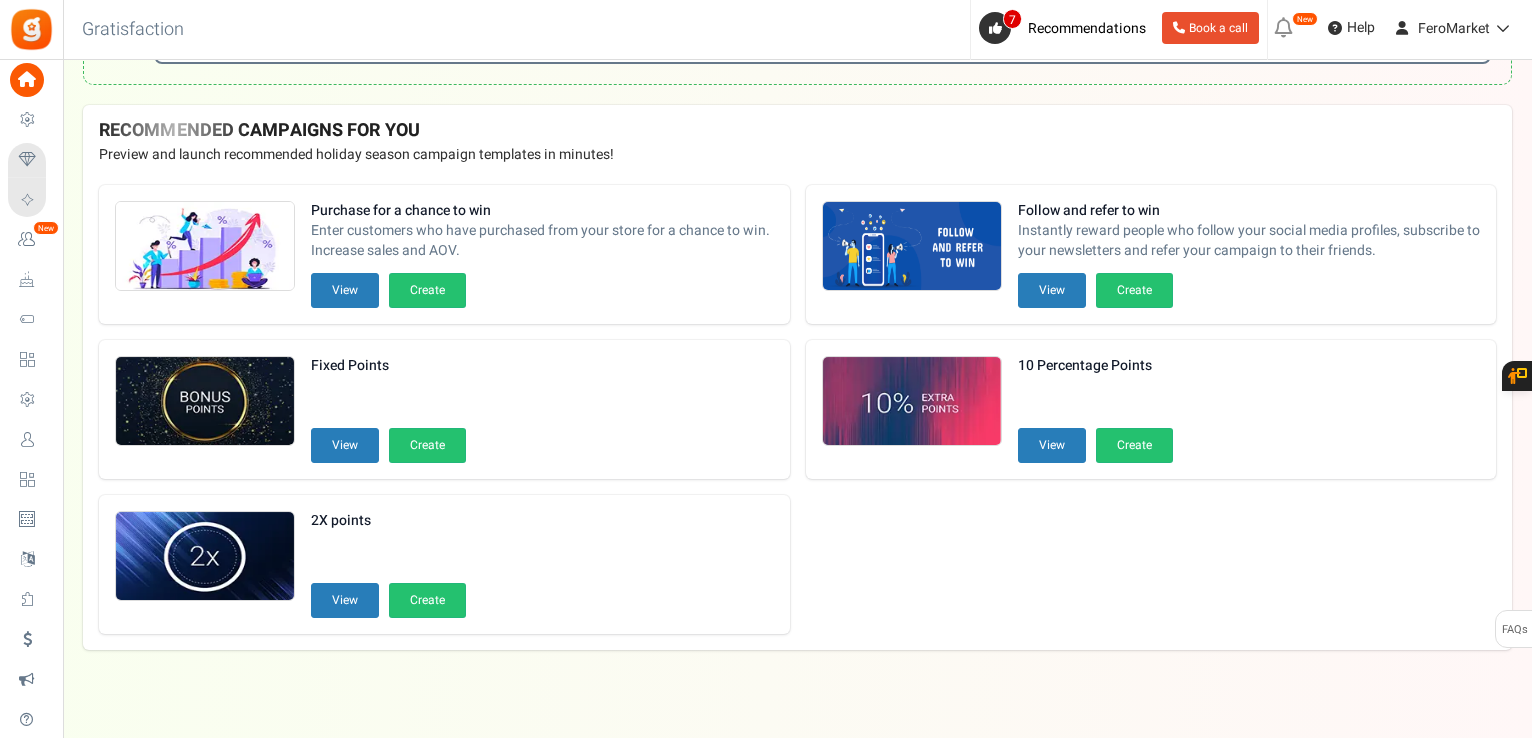 scroll, scrollTop: 618, scrollLeft: 0, axis: vertical 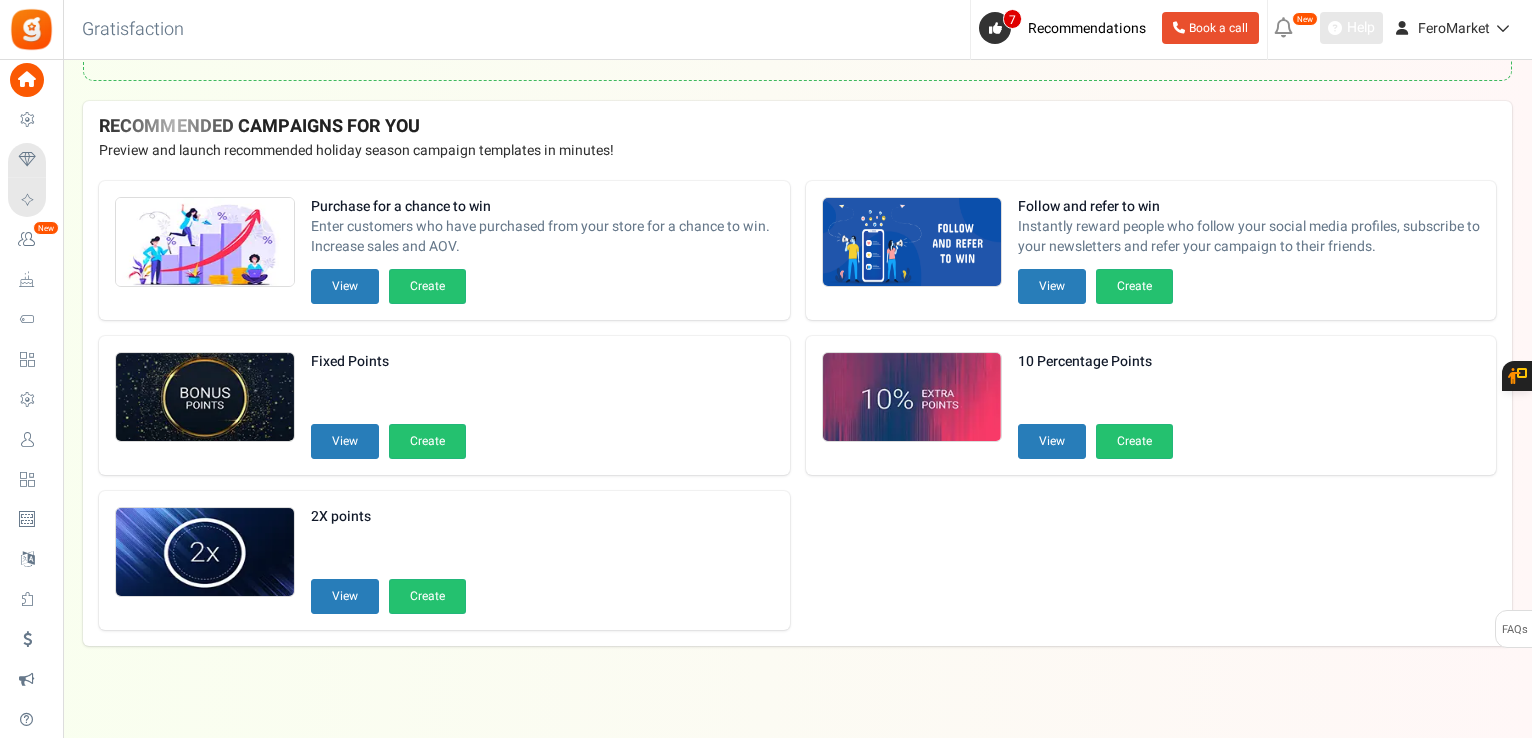 click on "Help" at bounding box center (1358, 28) 